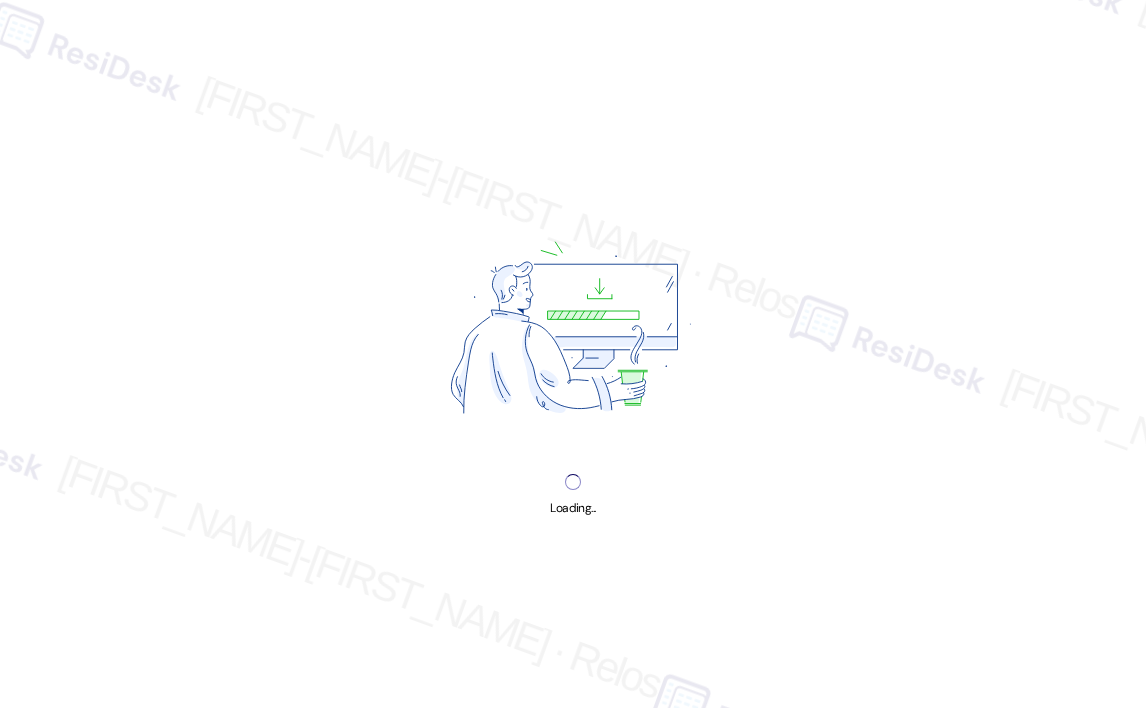 scroll, scrollTop: 0, scrollLeft: 0, axis: both 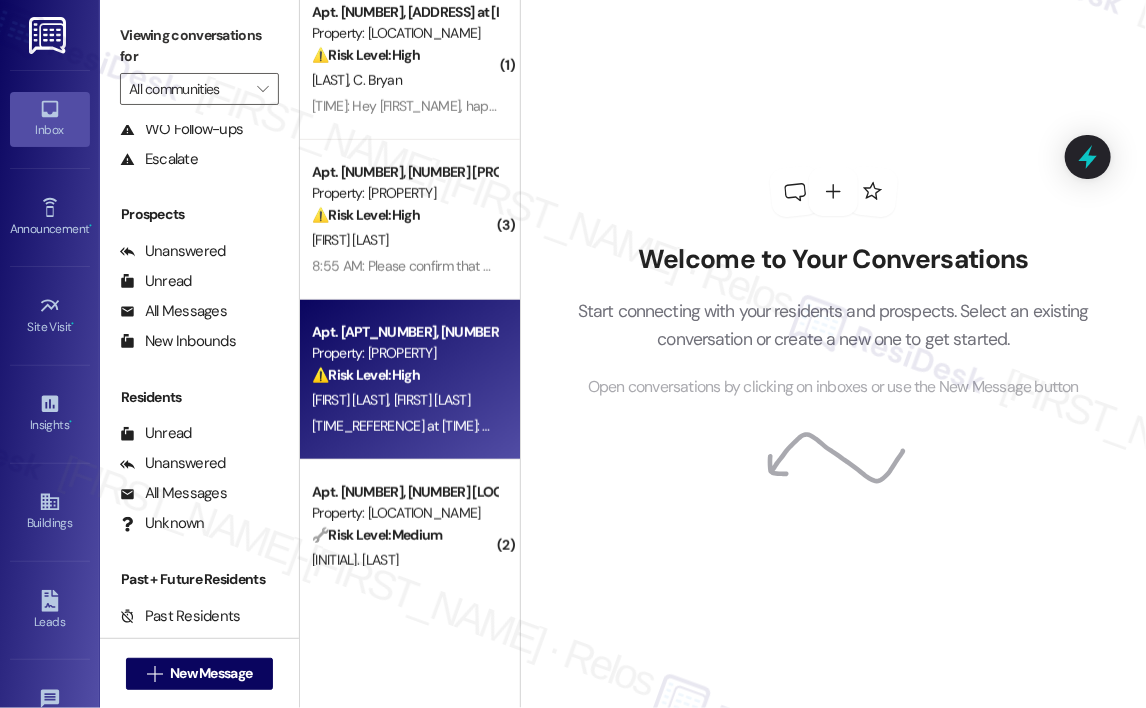click on "Property: [PROPERTY]" at bounding box center (404, 353) 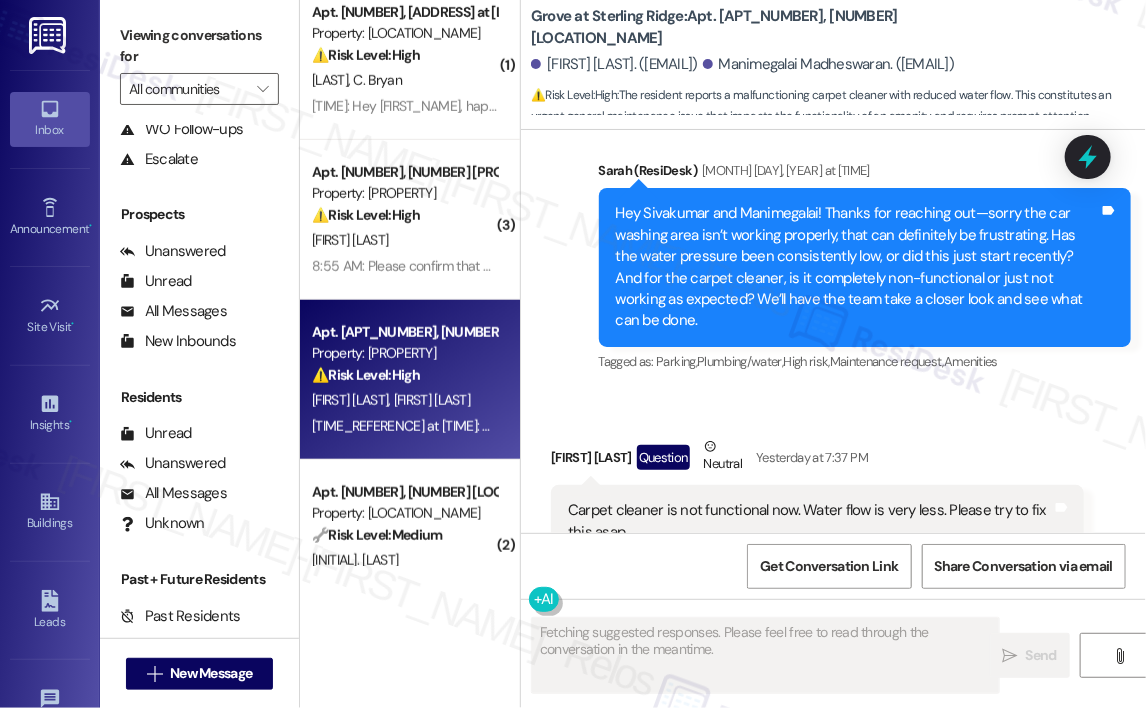 scroll, scrollTop: 2637, scrollLeft: 0, axis: vertical 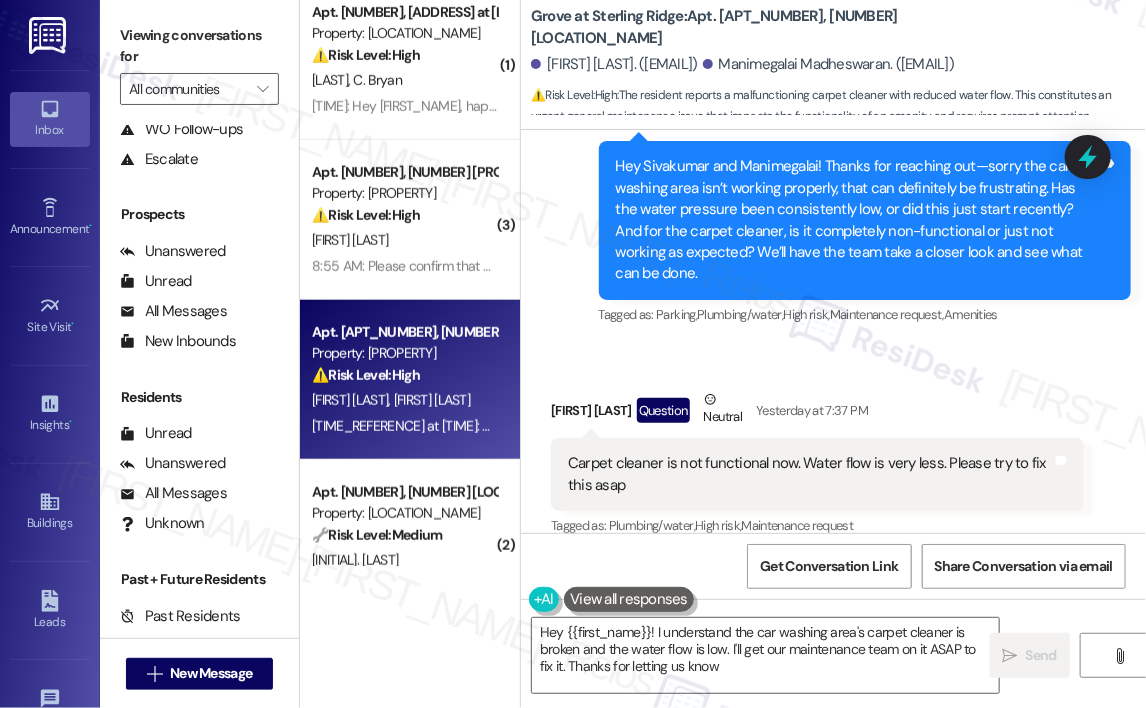 type on "Hey [FIRST_NAME]! I understand the car washing area's carpet cleaner is broken and the water flow is low. I'll get our maintenance team on it ASAP to fix it. Thanks for letting us know!" 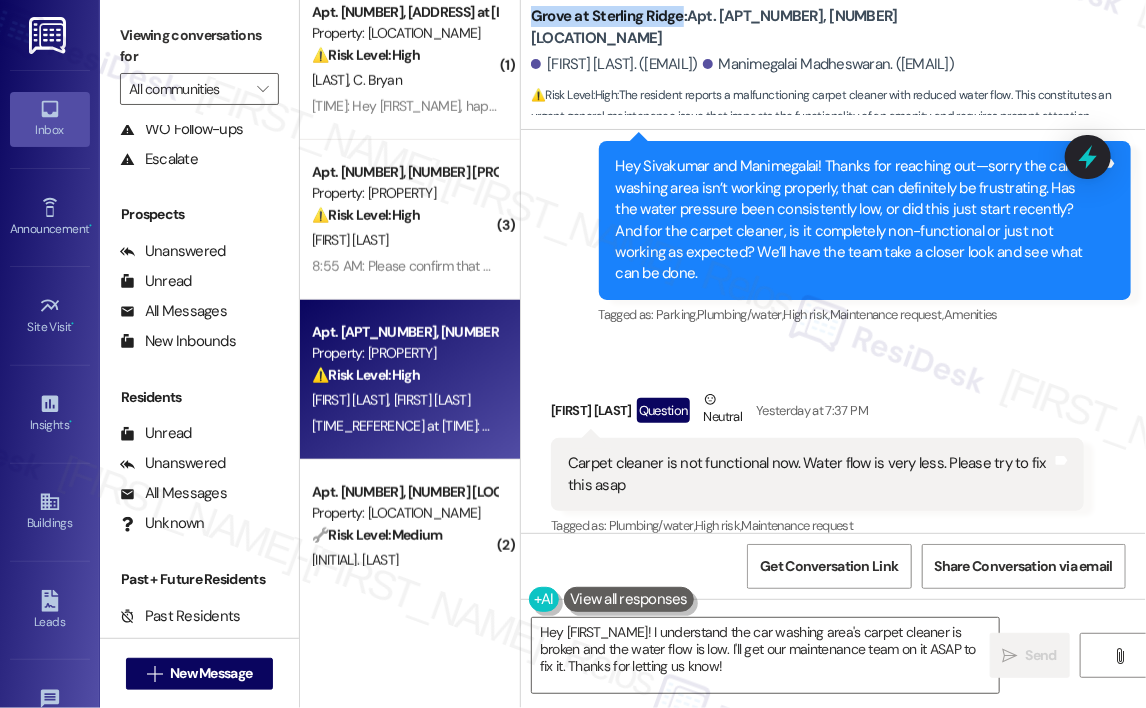 drag, startPoint x: 681, startPoint y: 29, endPoint x: 527, endPoint y: 28, distance: 154.00325 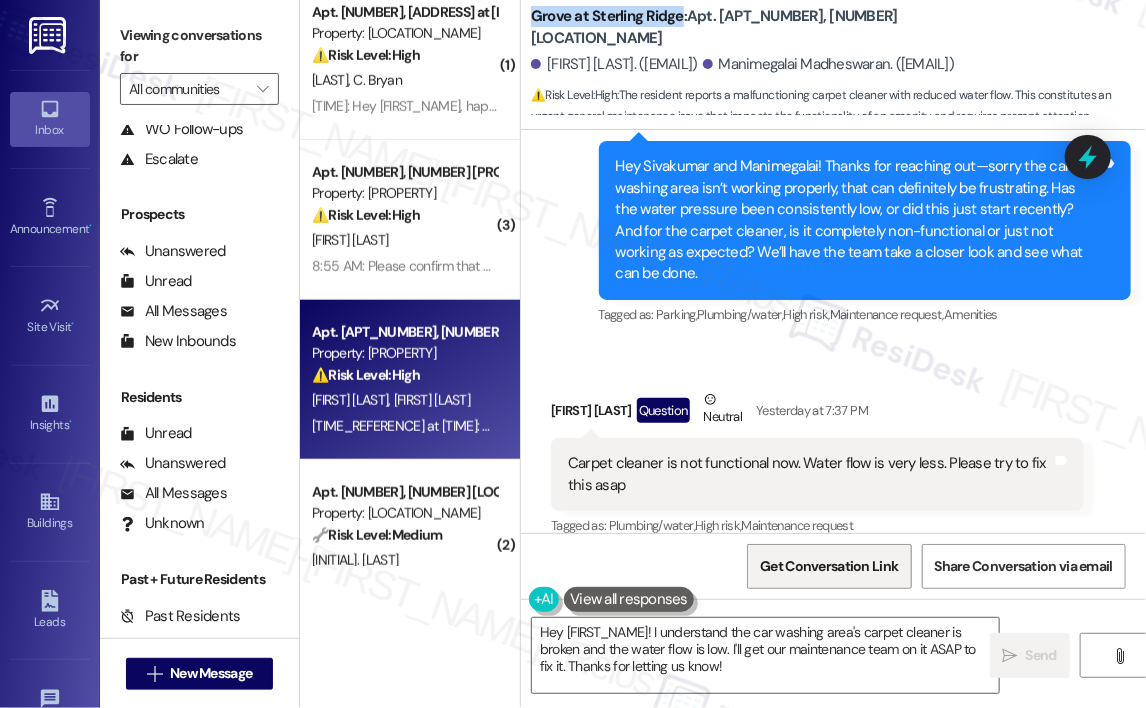 click on "Get Conversation Link" at bounding box center (829, 566) 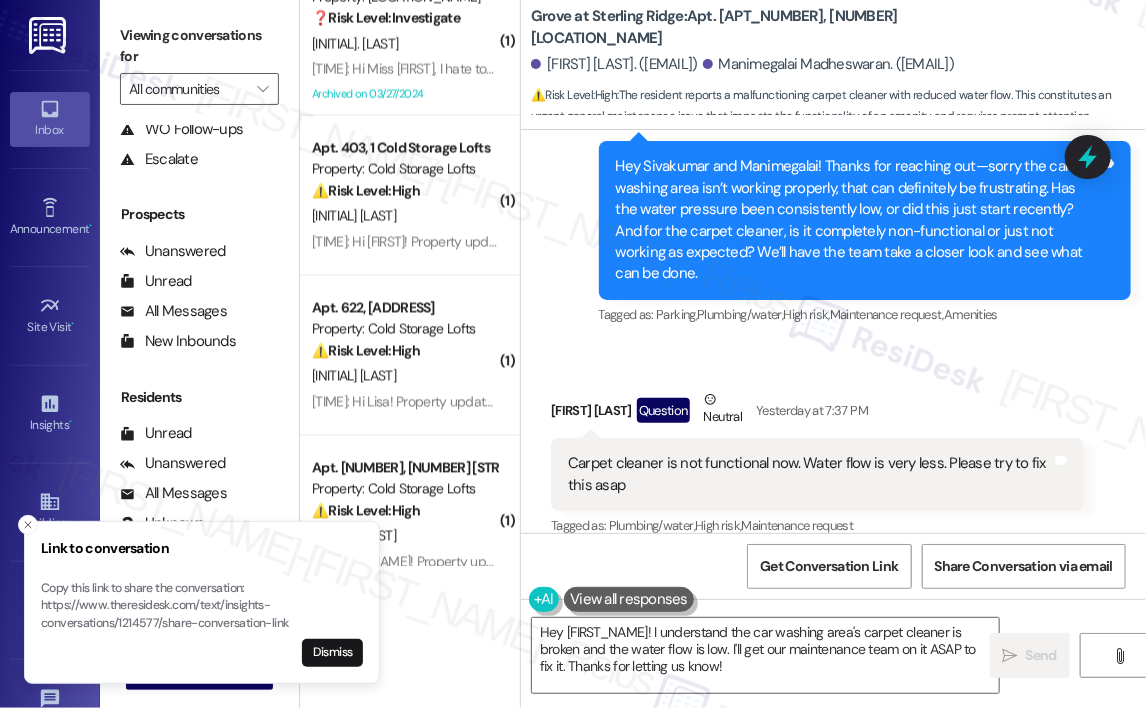 scroll, scrollTop: 1400, scrollLeft: 0, axis: vertical 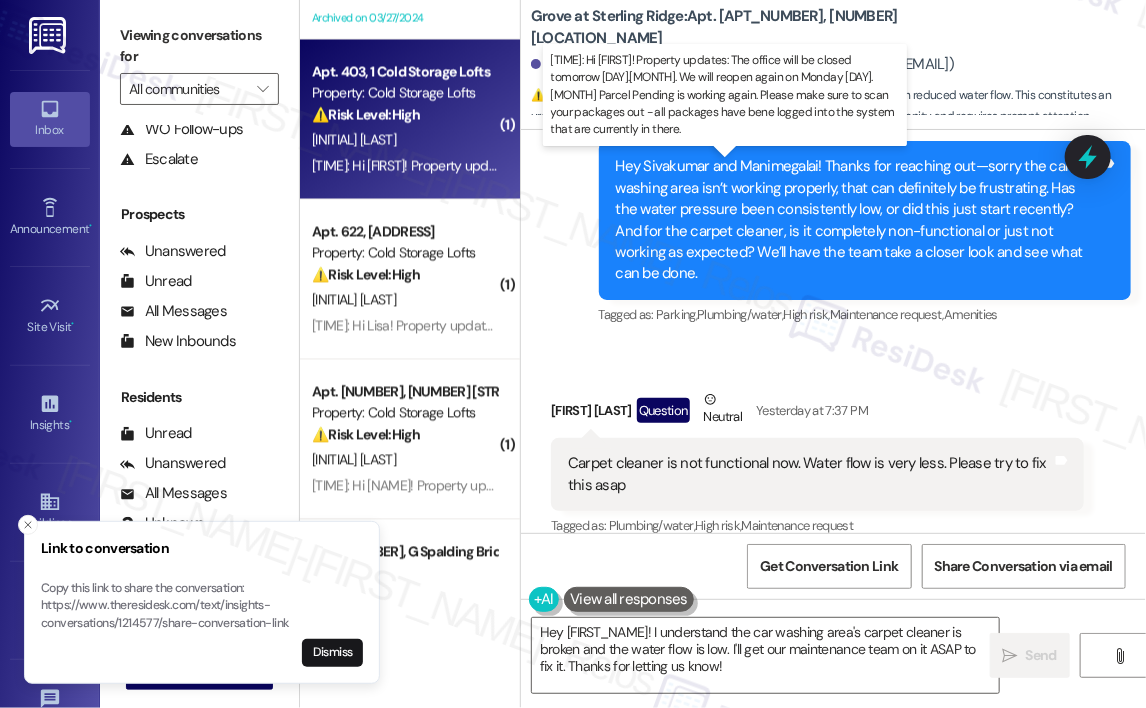 click on "[TIME]: Hi [NAME]!
Property updates: The office will be closed tomorrow [DATE]. We will reopen again on Monday [DATE]
Parcel Pending is working again. Please make sure to scan your packages out - all packages have bene logged into the system that are currently in there. [TIME]: Hi [NAME]!
Property updates: The office will be closed tomorrow [DATE]. We will reopen again on Monday [DATE]
Parcel Pending is working again. Please make sure to scan your packages out - all packages have bene logged into the system that are currently in there." at bounding box center (1147, 166) 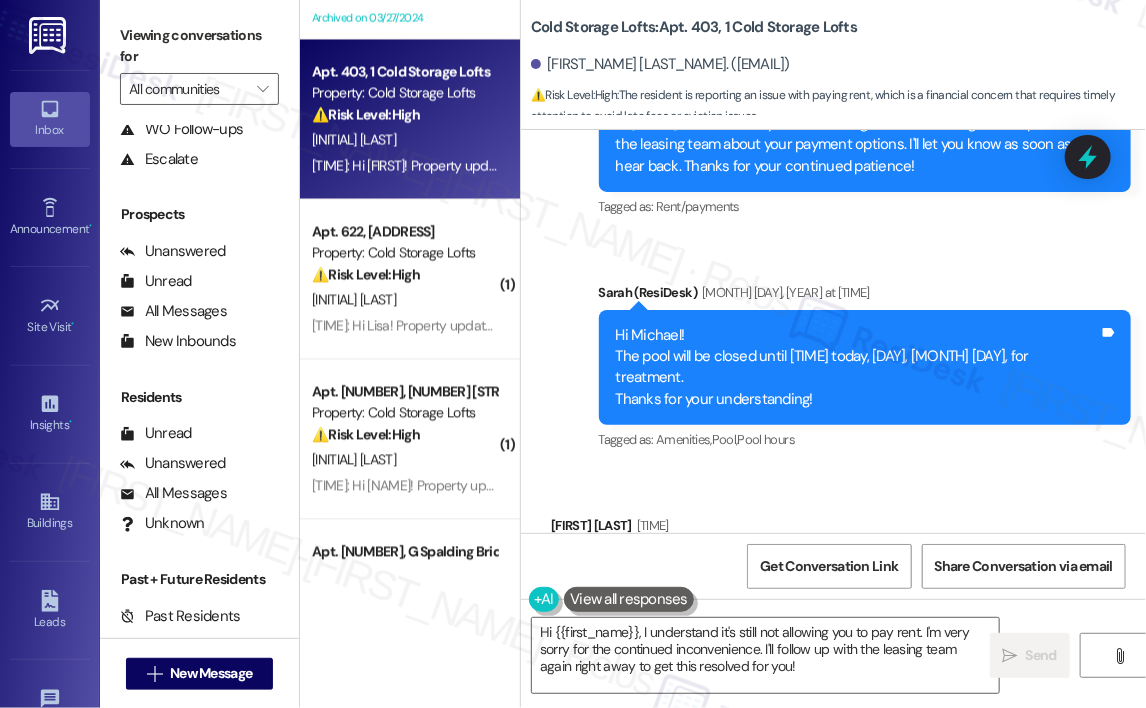 scroll, scrollTop: 31255, scrollLeft: 0, axis: vertical 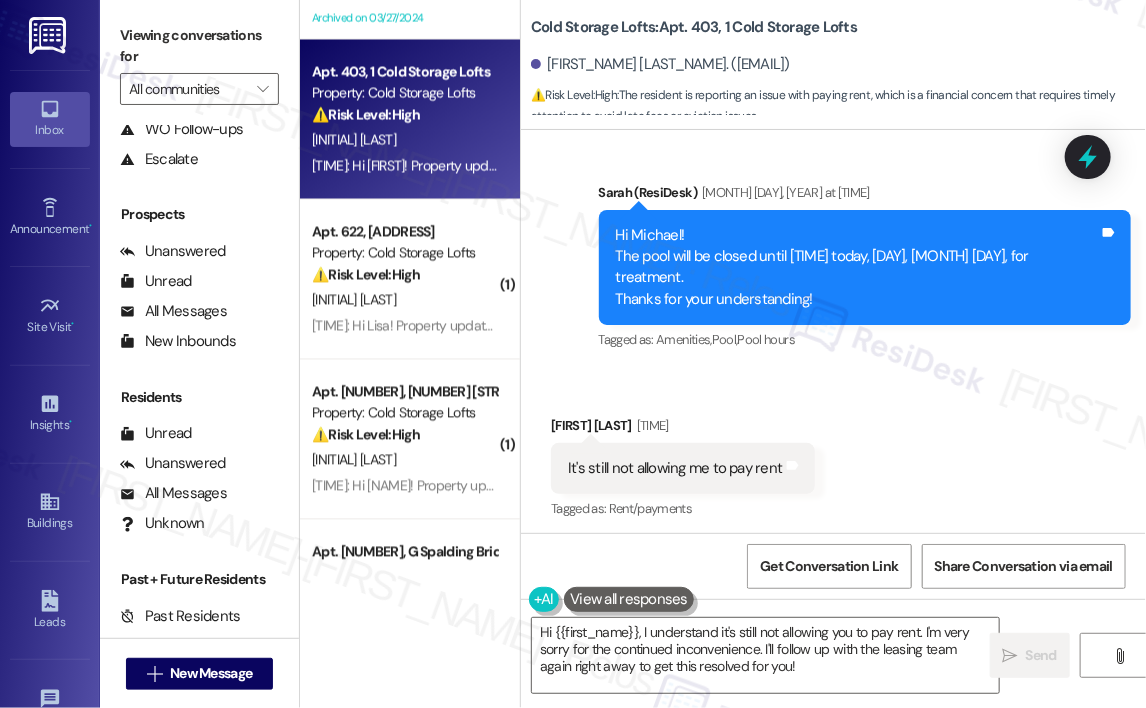 click on "It's still not allowing me to pay rent" at bounding box center [675, 468] 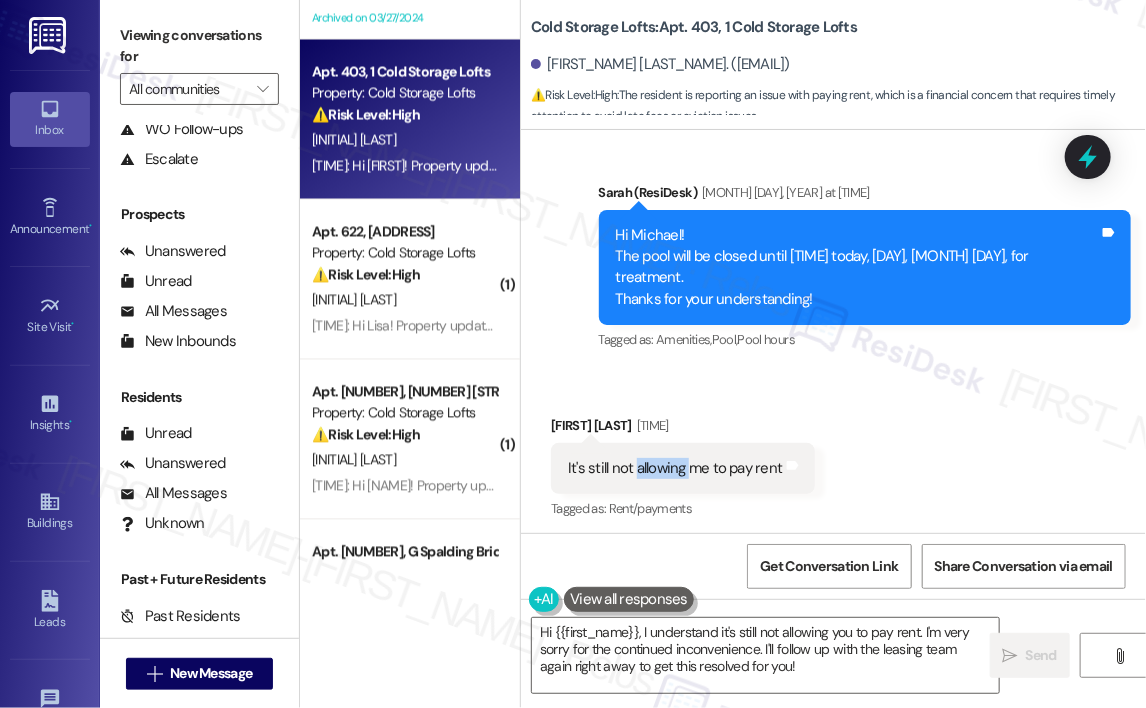 click on "It's still not allowing me to pay rent" at bounding box center [675, 468] 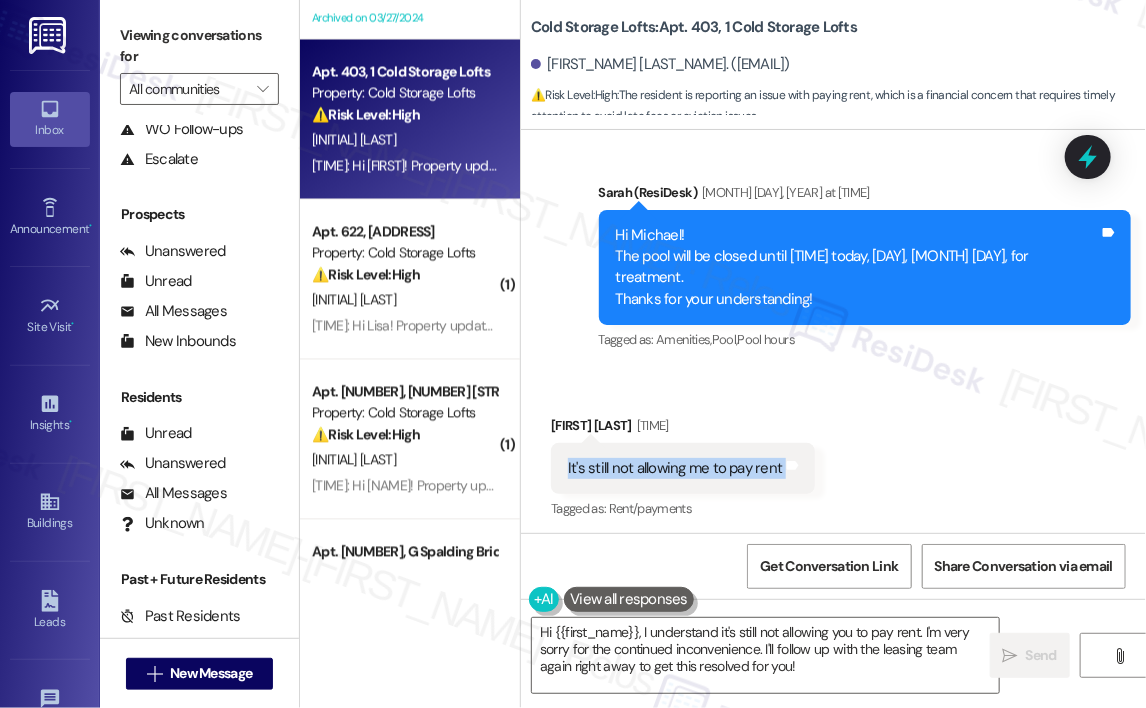 click on "It's still not allowing me to pay rent" at bounding box center [675, 468] 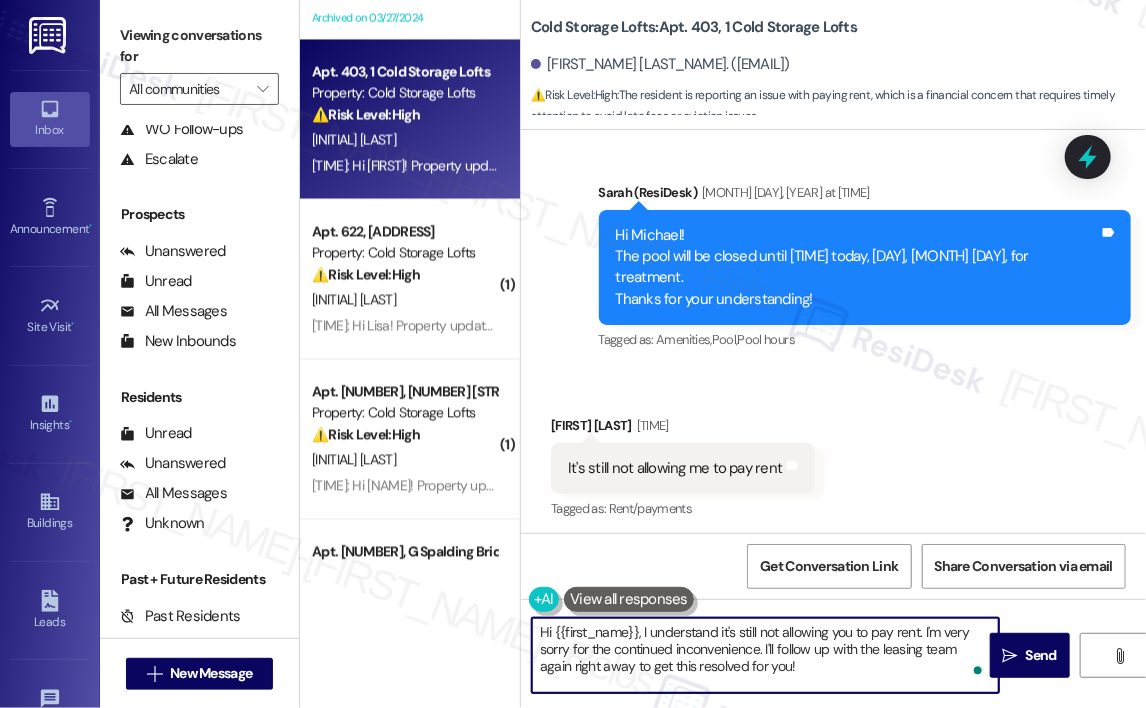 drag, startPoint x: 840, startPoint y: 670, endPoint x: 639, endPoint y: 635, distance: 204.0245 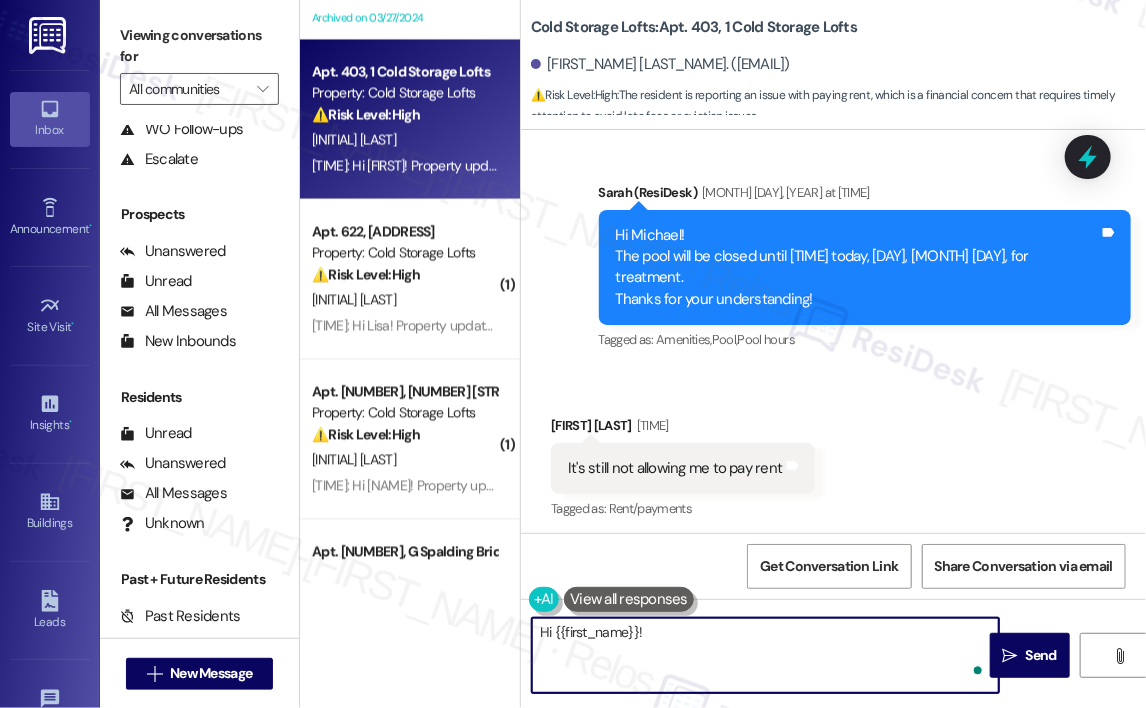 paste on "Thanks for letting me know. Can you tell me what exactly happens when you try to make a payment—are you getting an error message, is the payment option grayed out, or is it not processing after you enter your info? The more details you can share, the quicker I can help troubleshoot or relay the issue to the team." 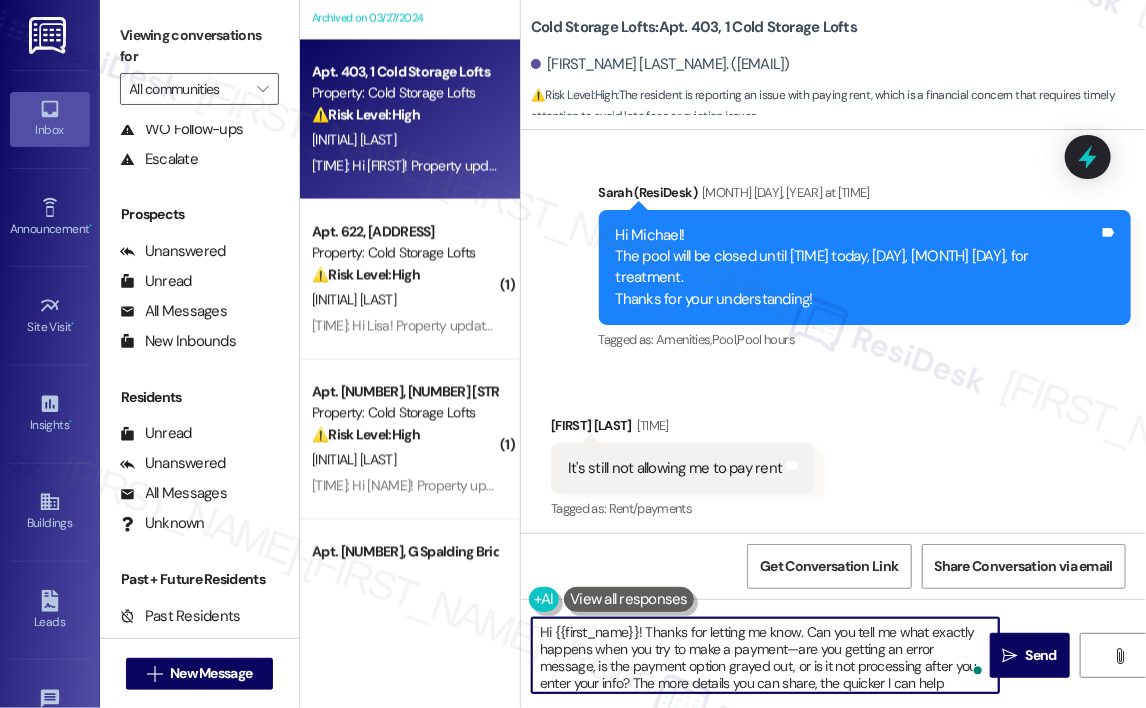 scroll, scrollTop: 16, scrollLeft: 0, axis: vertical 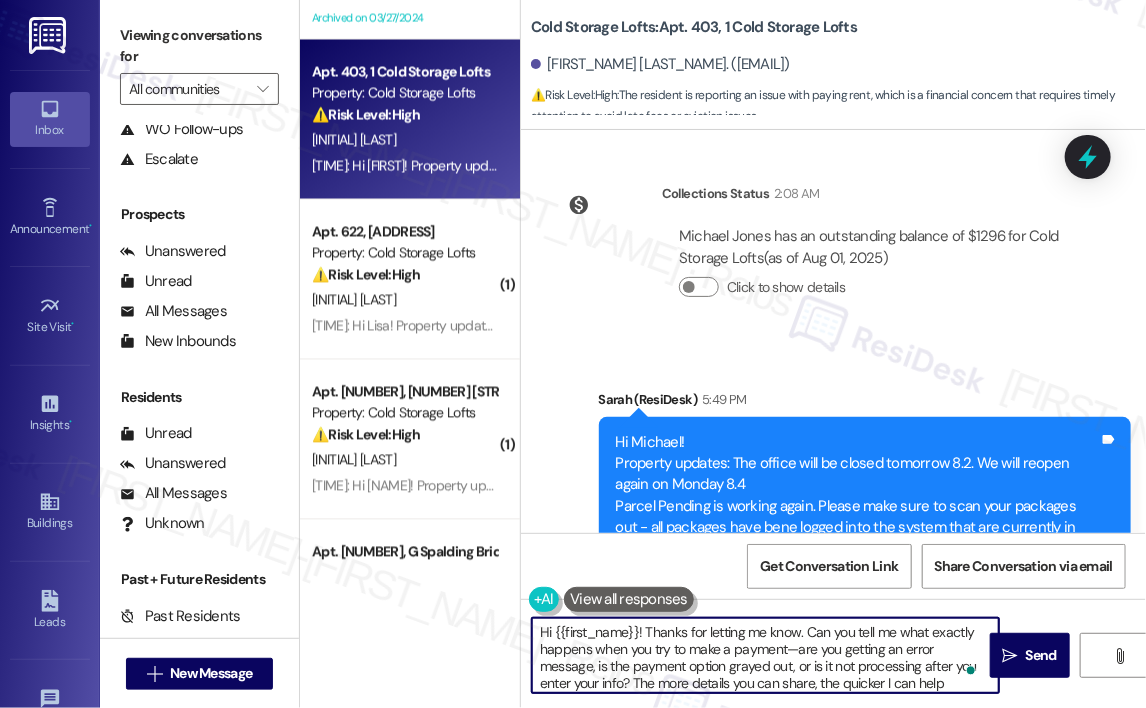 click on "Hi {{first_name}}! Thanks for letting me know. Can you tell me what exactly happens when you try to make a payment—are you getting an error message, is the payment option grayed out, or is it not processing after you enter your info? The more details you can share, the quicker I can help troubleshoot or relay the issue to the team." at bounding box center (765, 655) 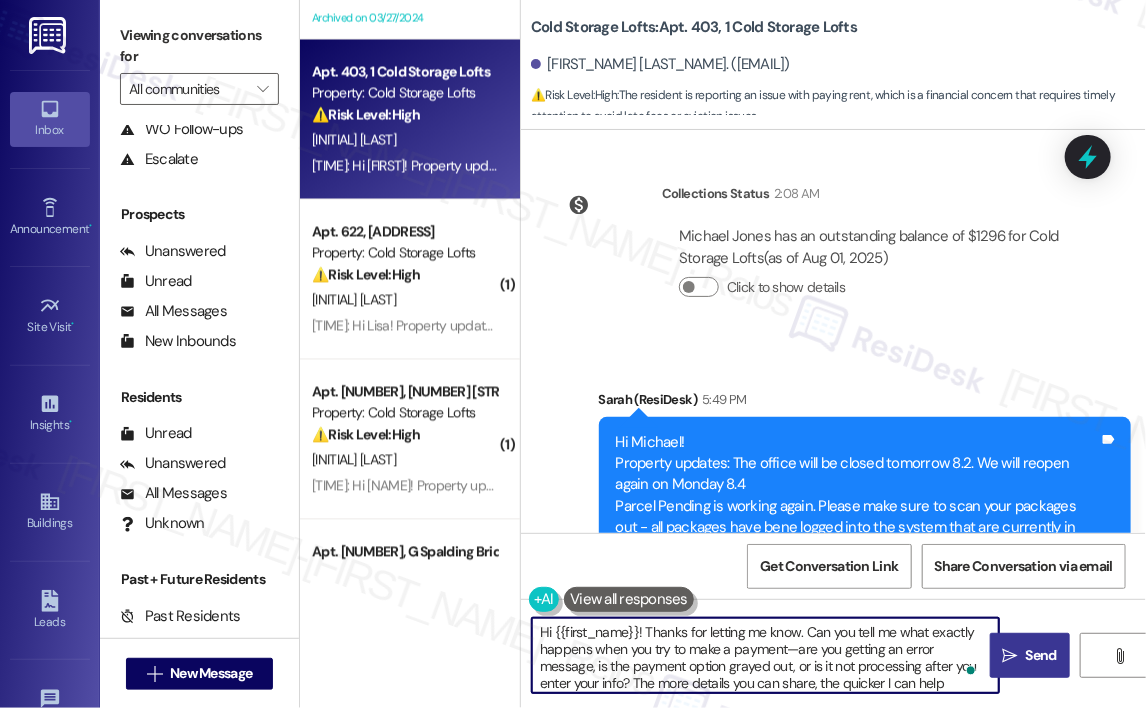 type on "Hi {{first_name}}! Thanks for letting me know. Can you tell me what exactly happens when you try to make a payment—are you getting an error message, is the payment option grayed out, or is it not processing after you enter your info? The more details you can share, the quicker I can help troubleshoot or relay the issue to the team." 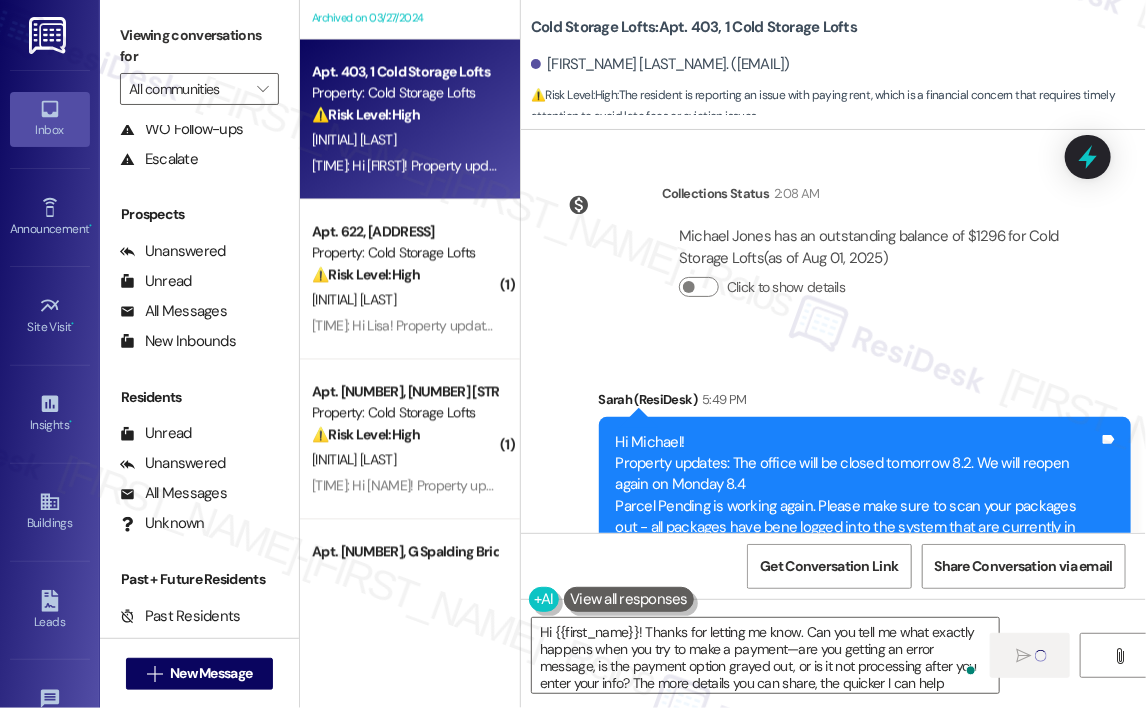 type 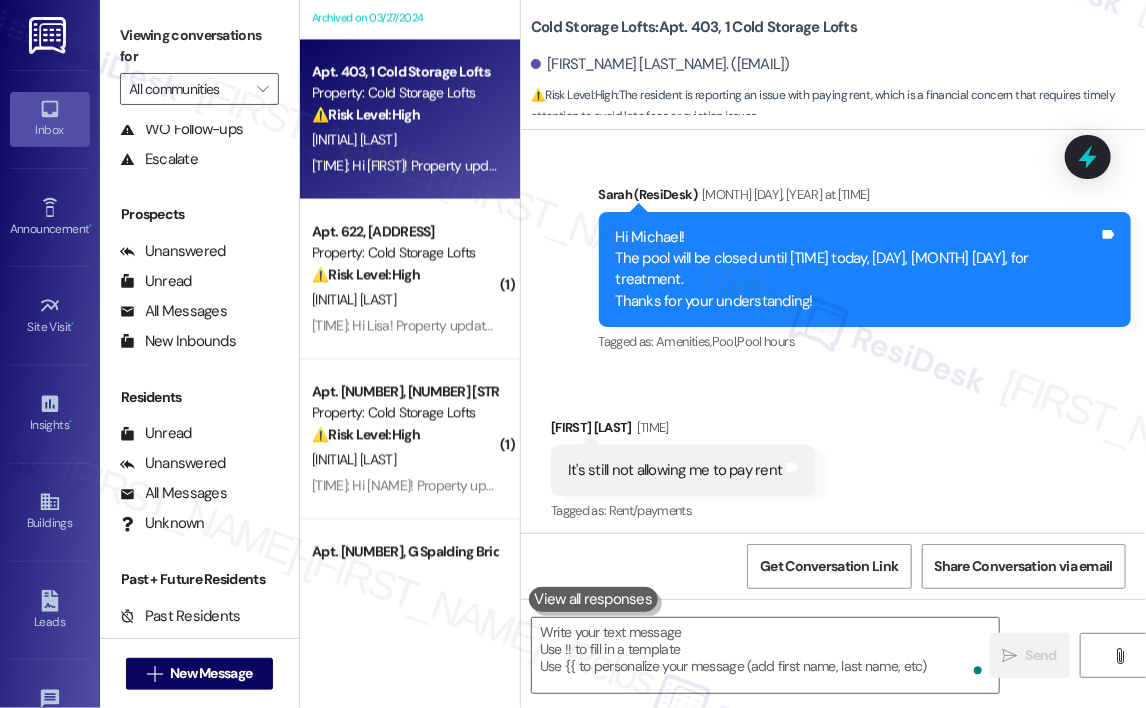 scroll, scrollTop: 31194, scrollLeft: 0, axis: vertical 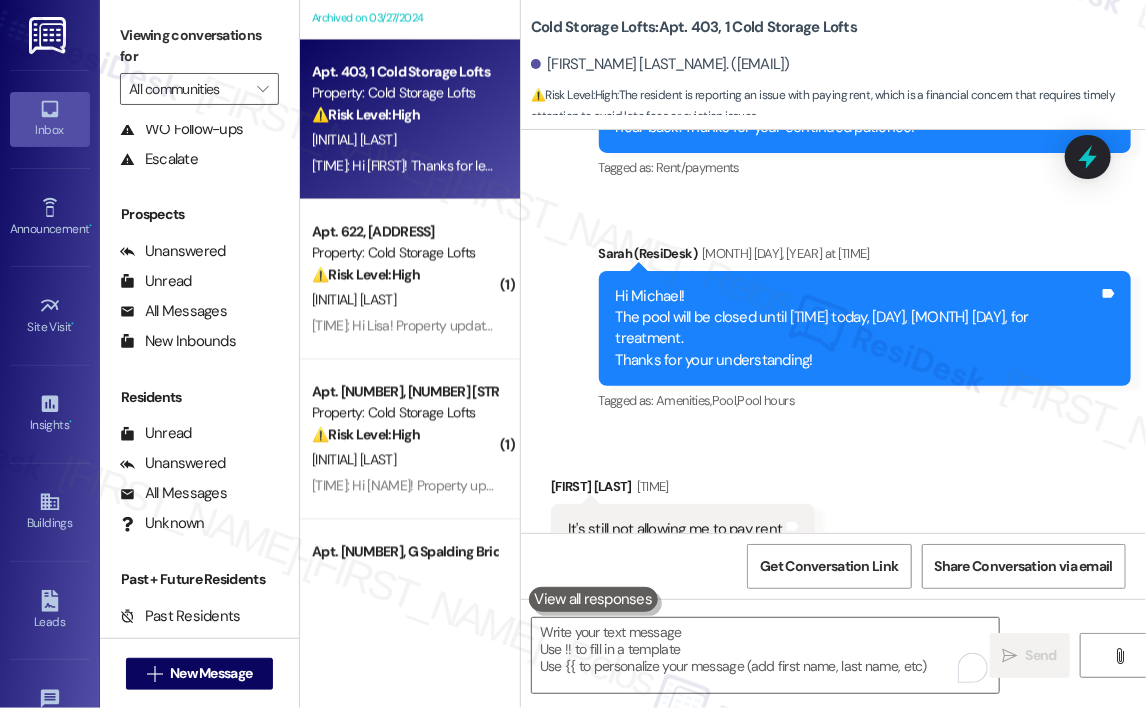 click on "Received via SMS [FIRST] [LAST] [TIME]: Thanks for the update. I’ve alerted the site team directly about the door issues since I’m still unable to submit a maintenance request through the system at the moment. I’ll make sure they’re aware and follow up to ensure this gets addressed as soon as possible. Tags and notes Tagged as:   Rent/payments Click to highlight conversations about Rent/payments" at bounding box center (833, 515) 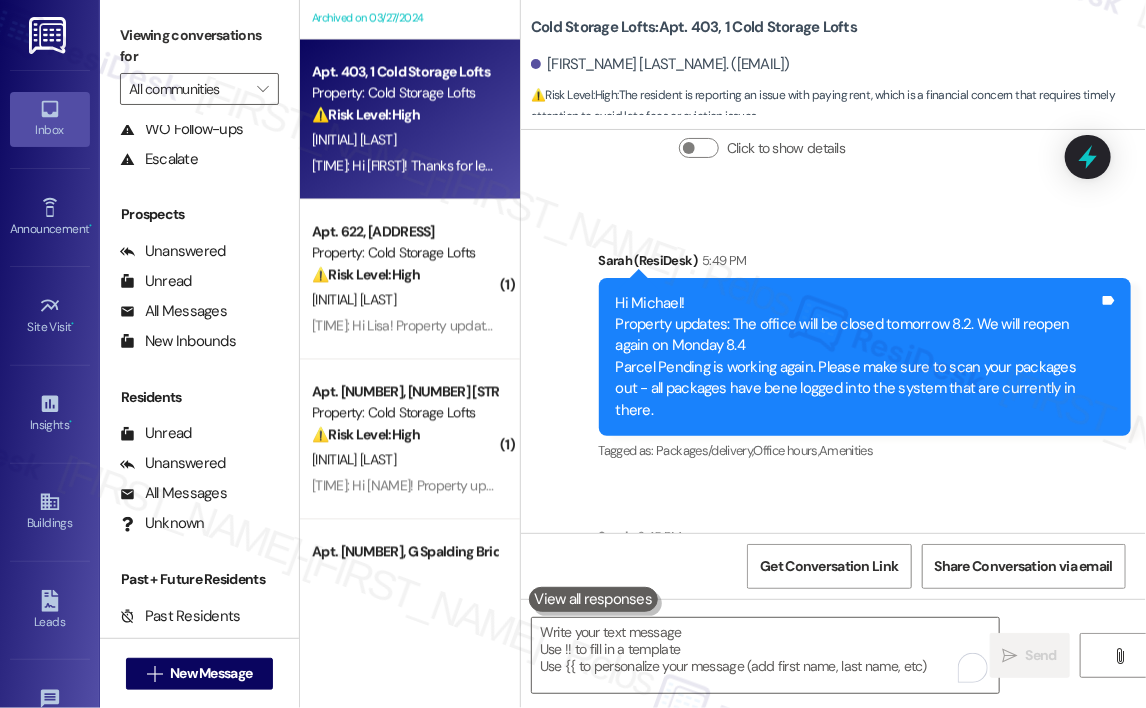scroll, scrollTop: 31880, scrollLeft: 0, axis: vertical 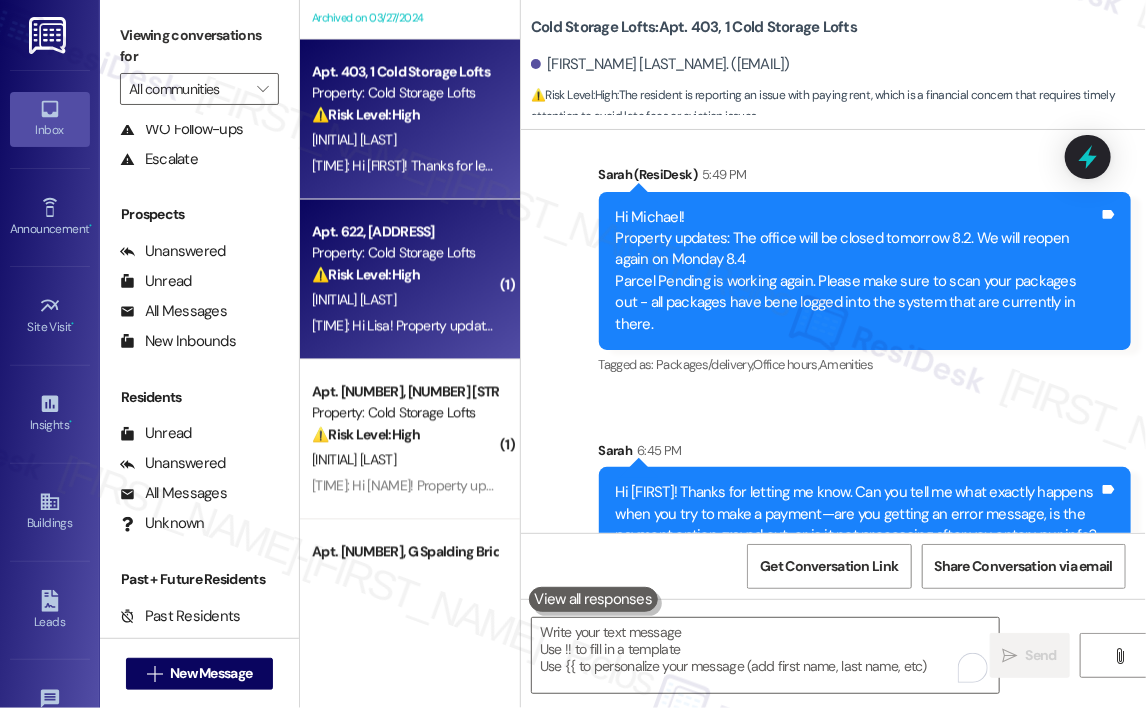 click on "[INITIAL] [LAST]" at bounding box center (404, 300) 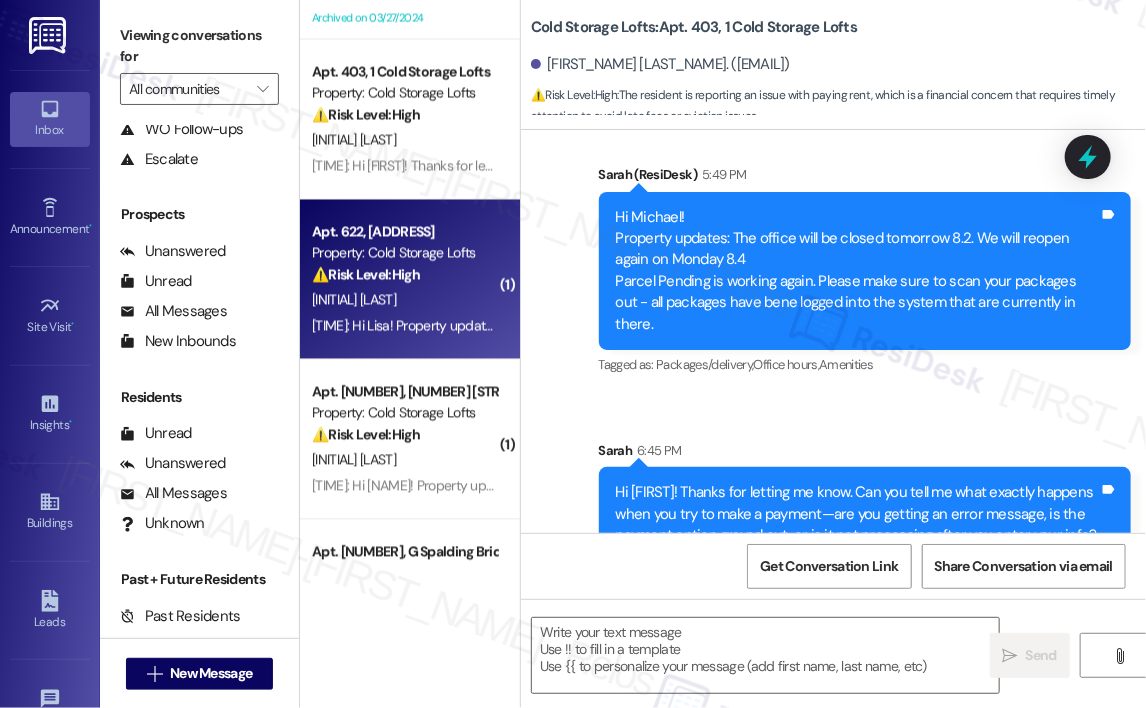 type on "Fetching suggested responses. Please feel free to read through the conversation in the meantime." 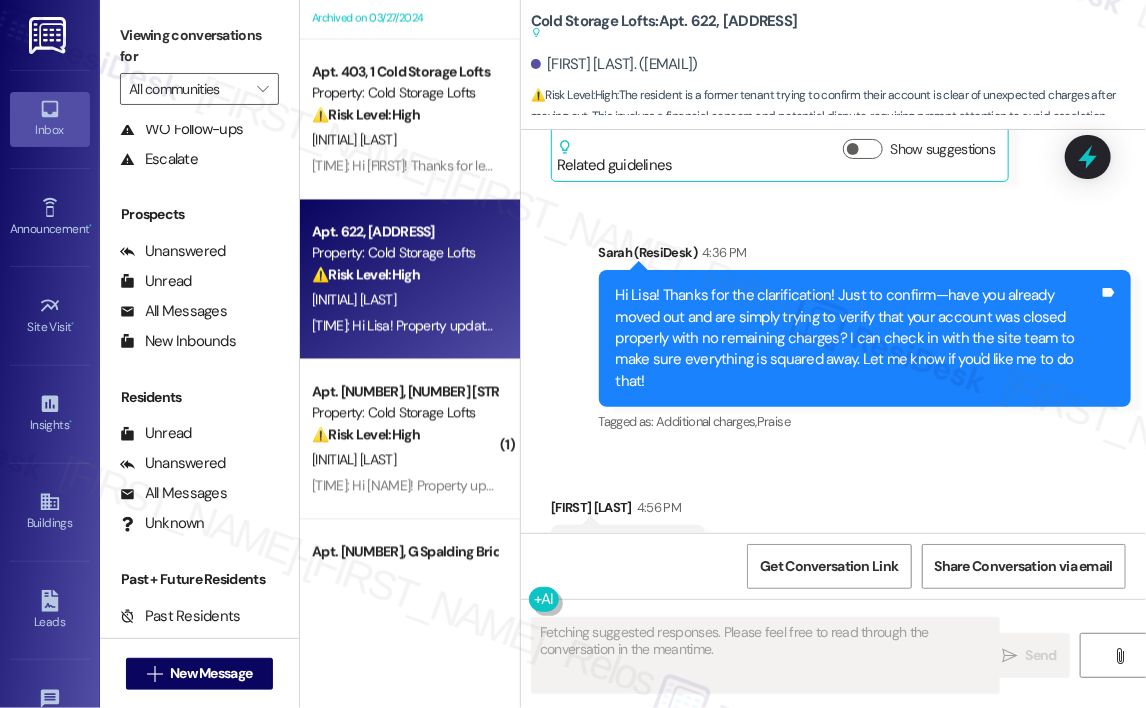 scroll, scrollTop: 4300, scrollLeft: 0, axis: vertical 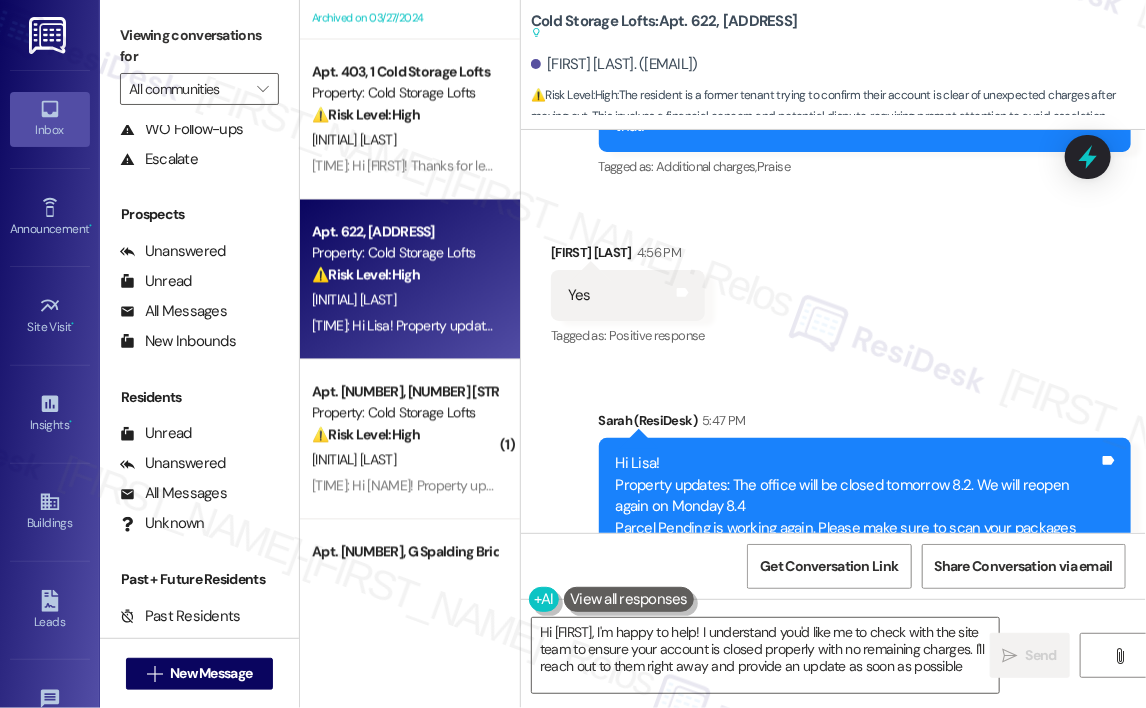 type on "Hi [FIRST], I'm happy to help! I understand you'd like me to check with the site team to ensure your account is closed properly with no remaining charges. I'll reach out to them right away and provide an update as soon as possible." 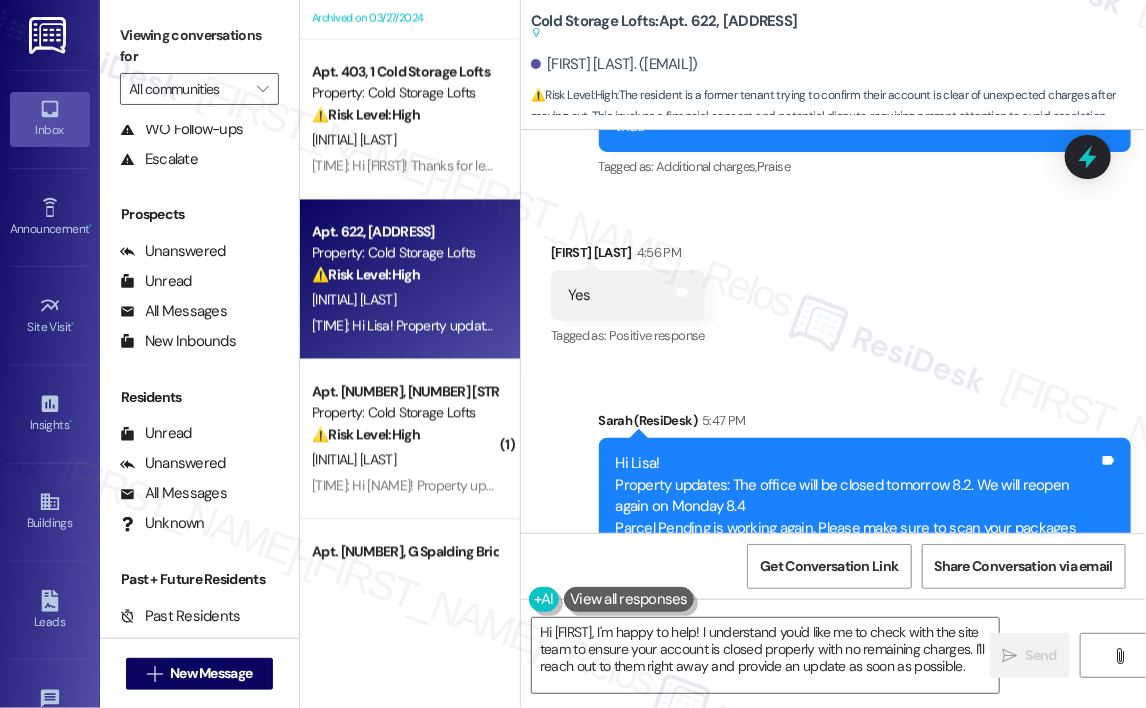 scroll, scrollTop: 4101, scrollLeft: 0, axis: vertical 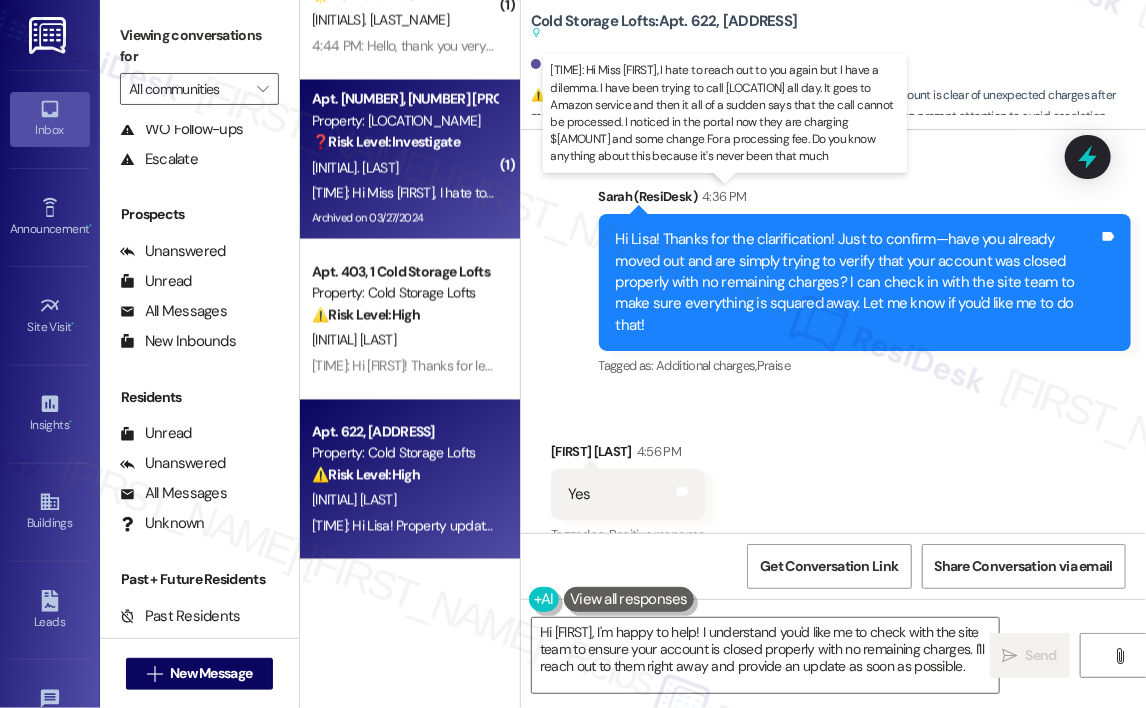 click on "[TIME]: Hi Miss [NAME], I hate to reach out to you again but I have a dilemma. I have been trying to call [LOCATION] all day. It goes to Amazon service and then it all of a sudden says that the call cannot be processed. I noticed in the portal now they are charging $[NUMBER] and some change For a processing fee. Do you know anything about this because it's never been that much [TIME]: Hi Miss [NAME], I hate to reach out to you again but I have a dilemma. I have been trying to call [LOCATION] all day. It goes to Amazon service and then it all of a sudden says that the call cannot be processed. I noticed in the portal now they are charging $[NUMBER] and some change For a processing fee. Do you know anything about this because it's never been that much" at bounding box center (1407, 193) 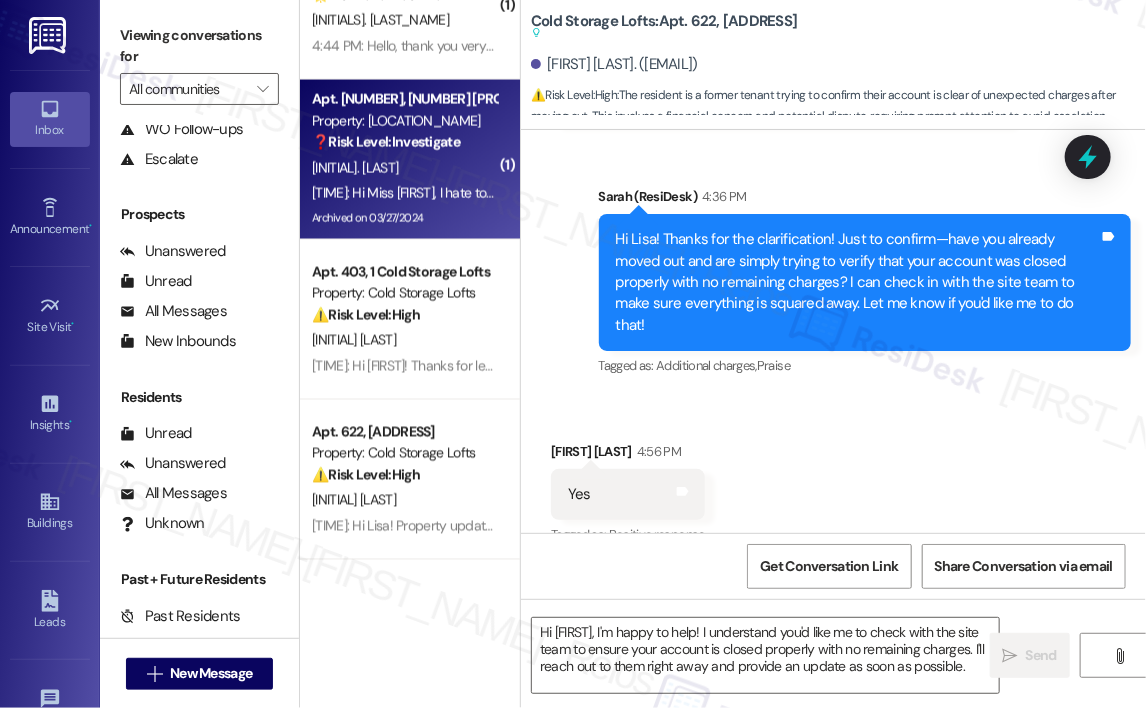 type on "Fetching suggested responses. Please feel free to read through the conversation in the meantime." 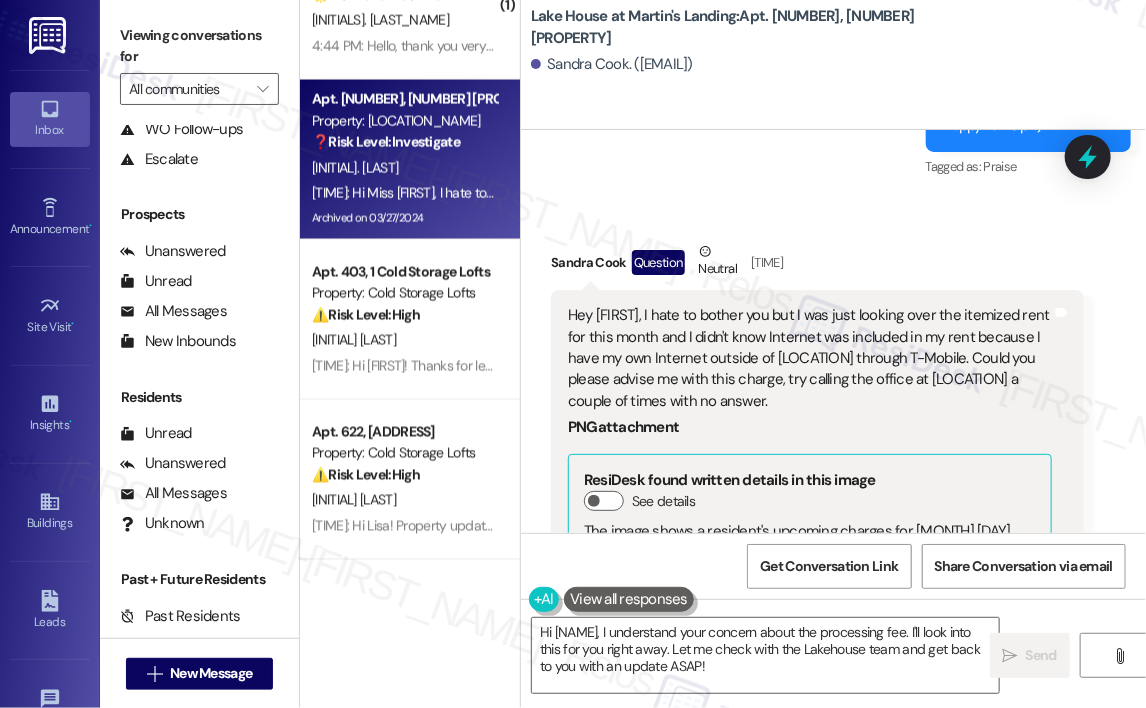 scroll, scrollTop: 31499, scrollLeft: 0, axis: vertical 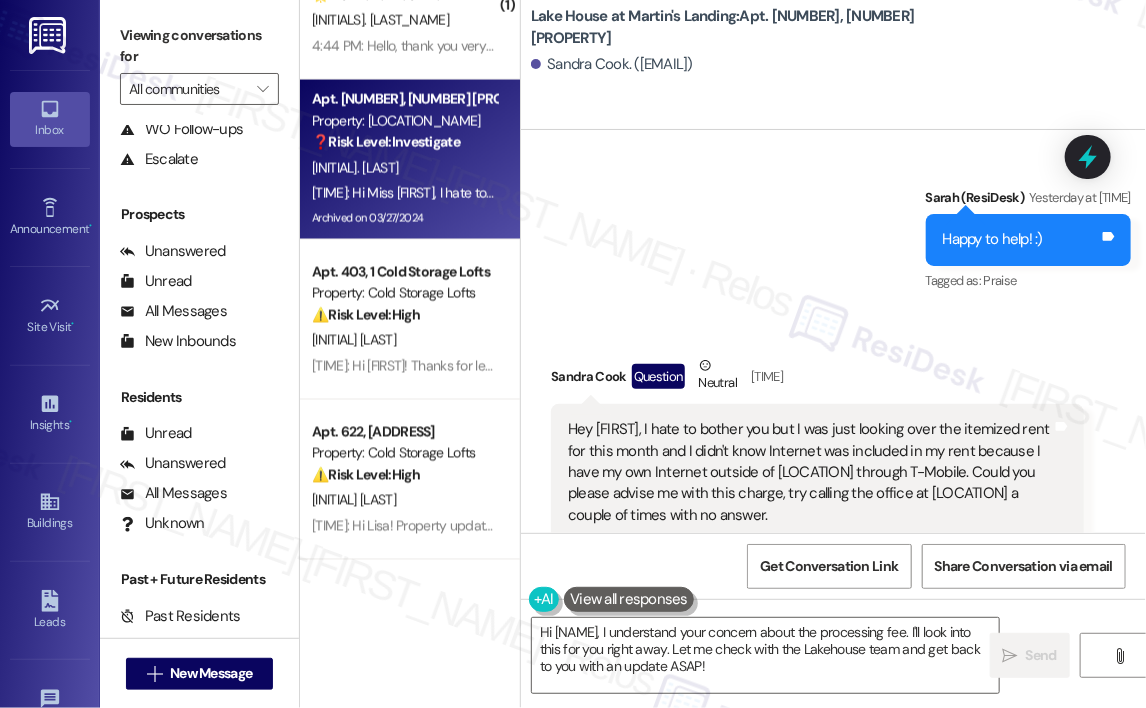 click on "[LAST_NAME] [LAST_NAME] Question Neutral [TIME_REFERENCE] at [TIME]" at bounding box center [817, 379] 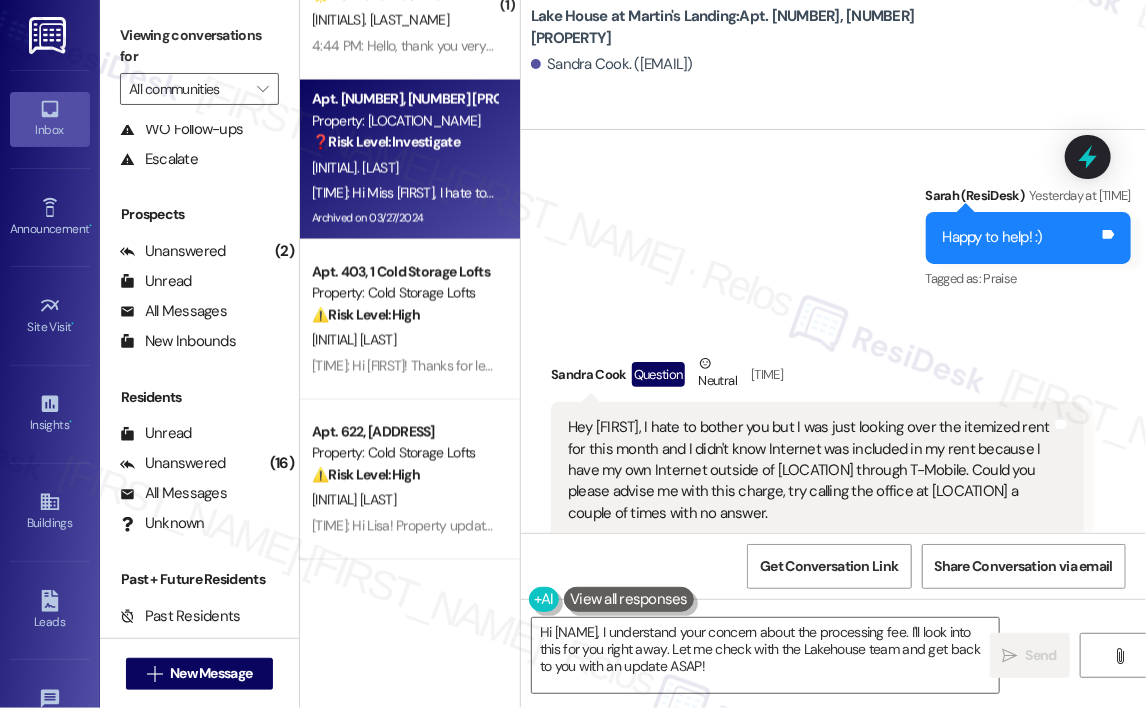 scroll, scrollTop: 31499, scrollLeft: 0, axis: vertical 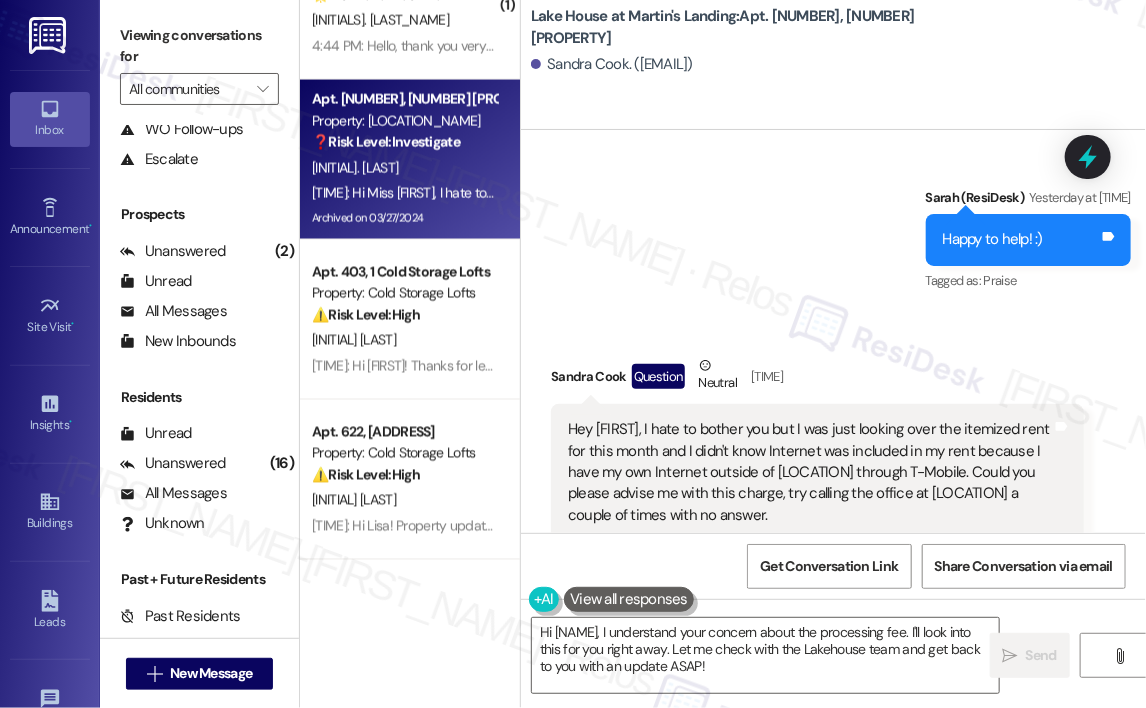 drag, startPoint x: 808, startPoint y: 391, endPoint x: 636, endPoint y: 303, distance: 193.20456 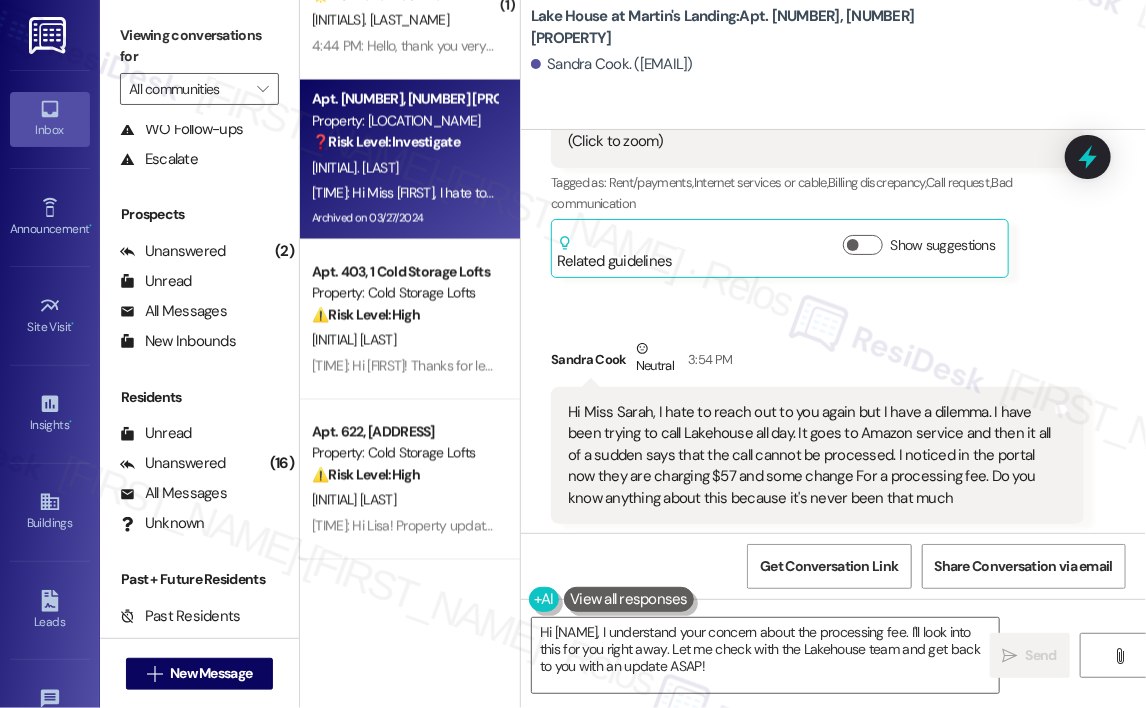 scroll, scrollTop: 32499, scrollLeft: 0, axis: vertical 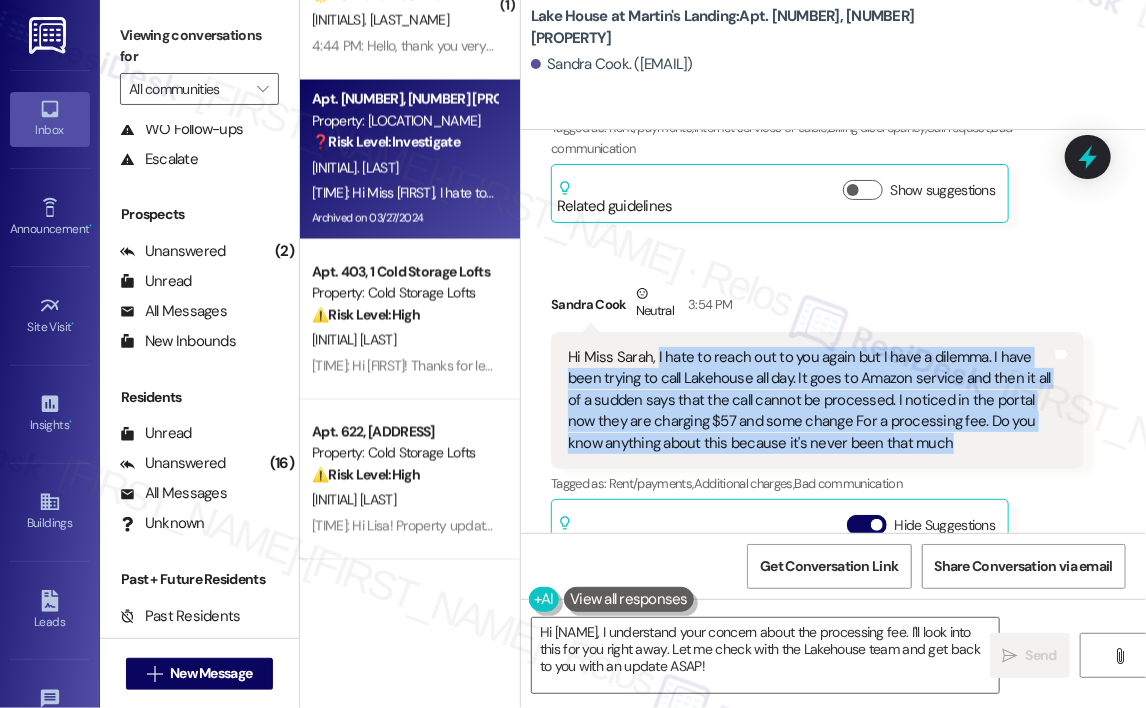 drag, startPoint x: 966, startPoint y: 315, endPoint x: 656, endPoint y: 238, distance: 319.4198 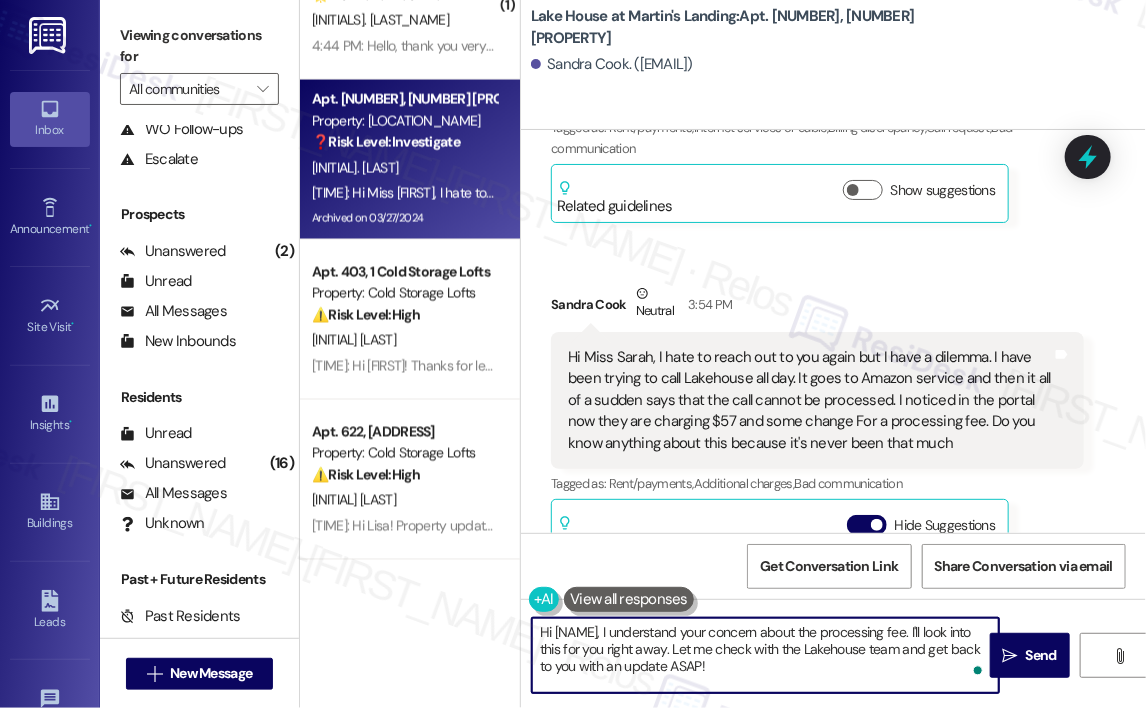 drag, startPoint x: 765, startPoint y: 667, endPoint x: 640, endPoint y: 636, distance: 128.78665 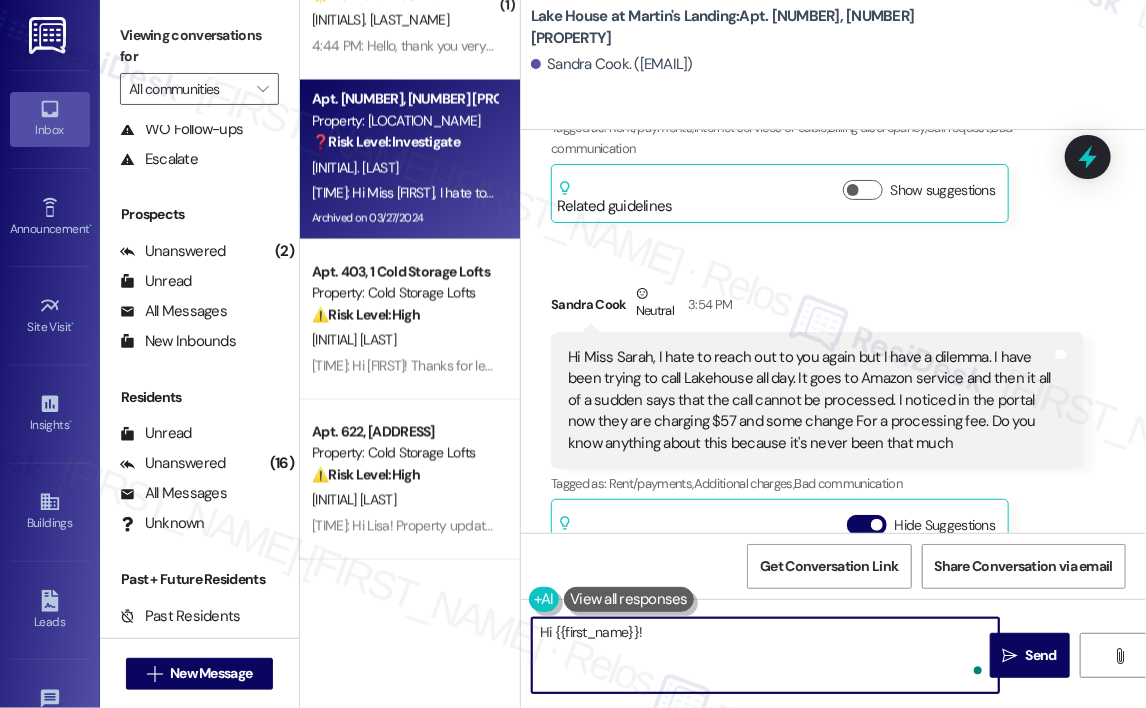 paste on "Thanks for reaching out — I’m sorry you’re dealing with this. Just to clarify a few things so I can follow up for you:
First, do you remember ever signing up for internet through the community, or did the charge just show up unexpectedly?
Also, about the processing fee — was that amount shown when you were trying to pay using a card or a different method?
Once I have those details, I’ll check in with the team and follow up with you!" 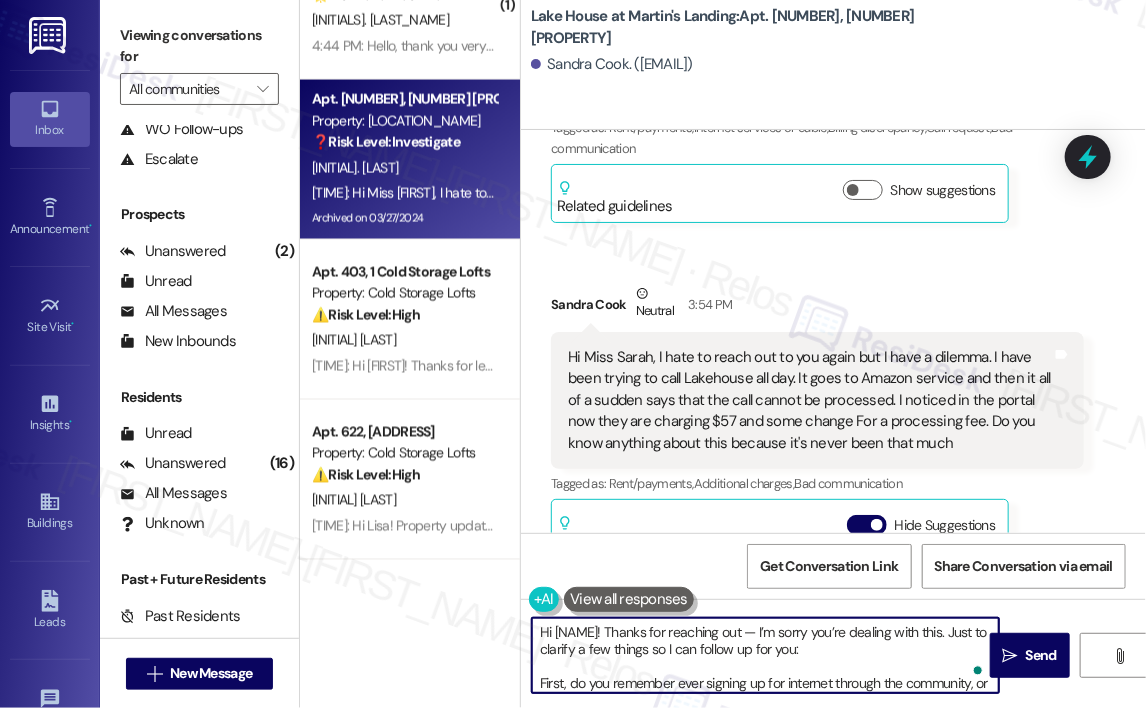 scroll, scrollTop: 101, scrollLeft: 0, axis: vertical 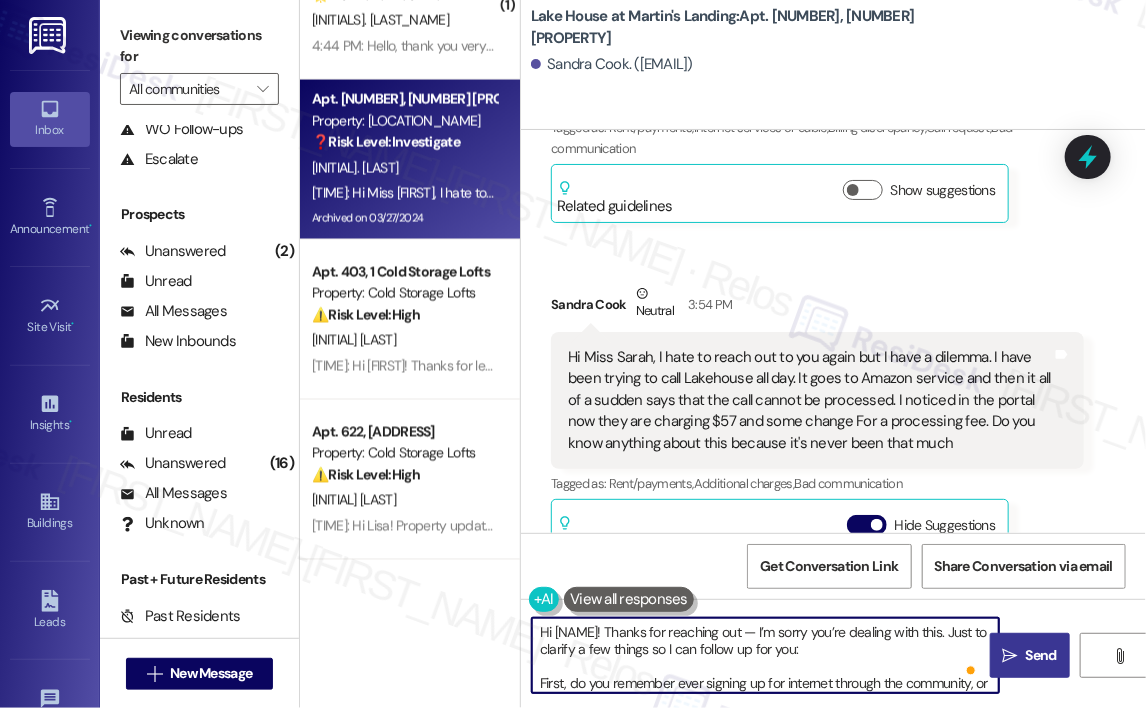 type on "Hi [NAME]! Thanks for reaching out — I’m sorry you’re dealing with this. Just to clarify a few things so I can follow up for you:
First, do you remember ever signing up for internet through the community, or did the charge just show up unexpectedly?
Also, about the processing fee — was that amount shown when you were trying to pay using a card or a different method?
Once I have those details, I’ll check in with the team and follow up with you!" 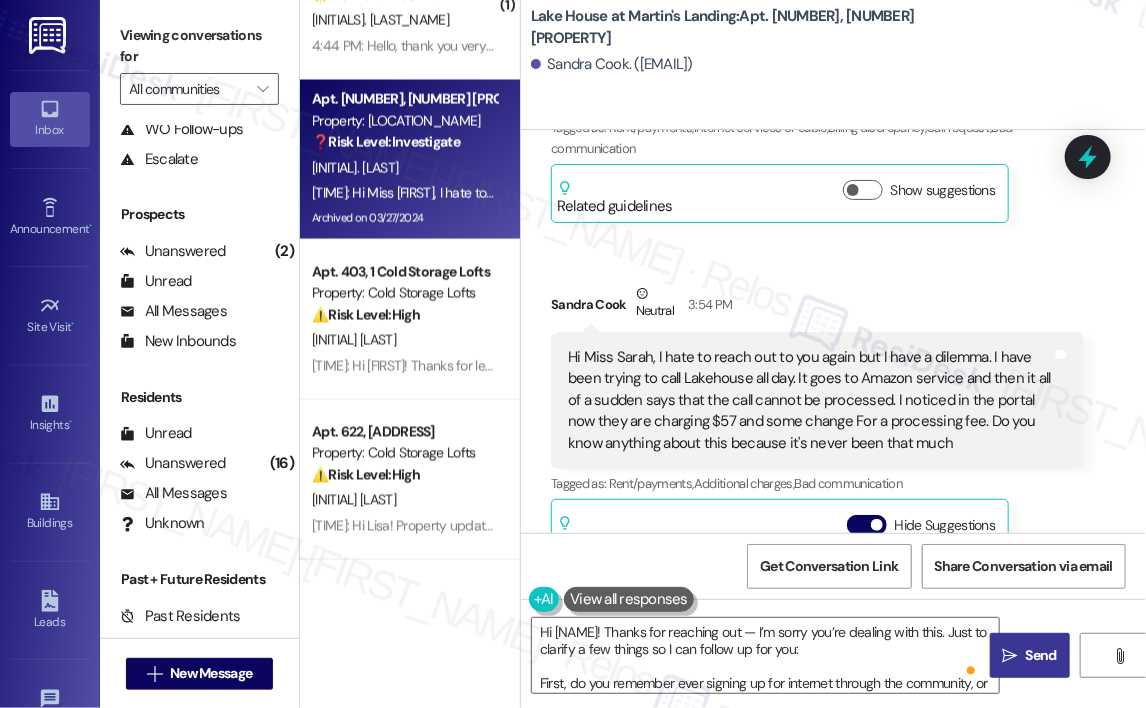 click on "Send" at bounding box center (1041, 655) 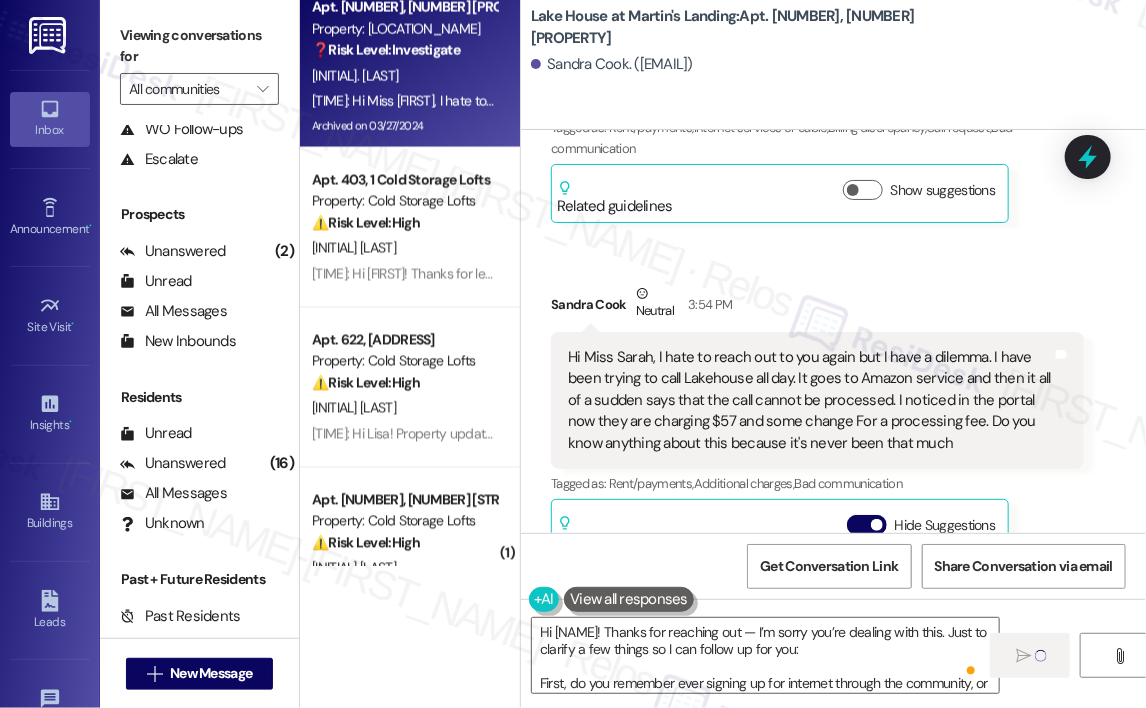 type 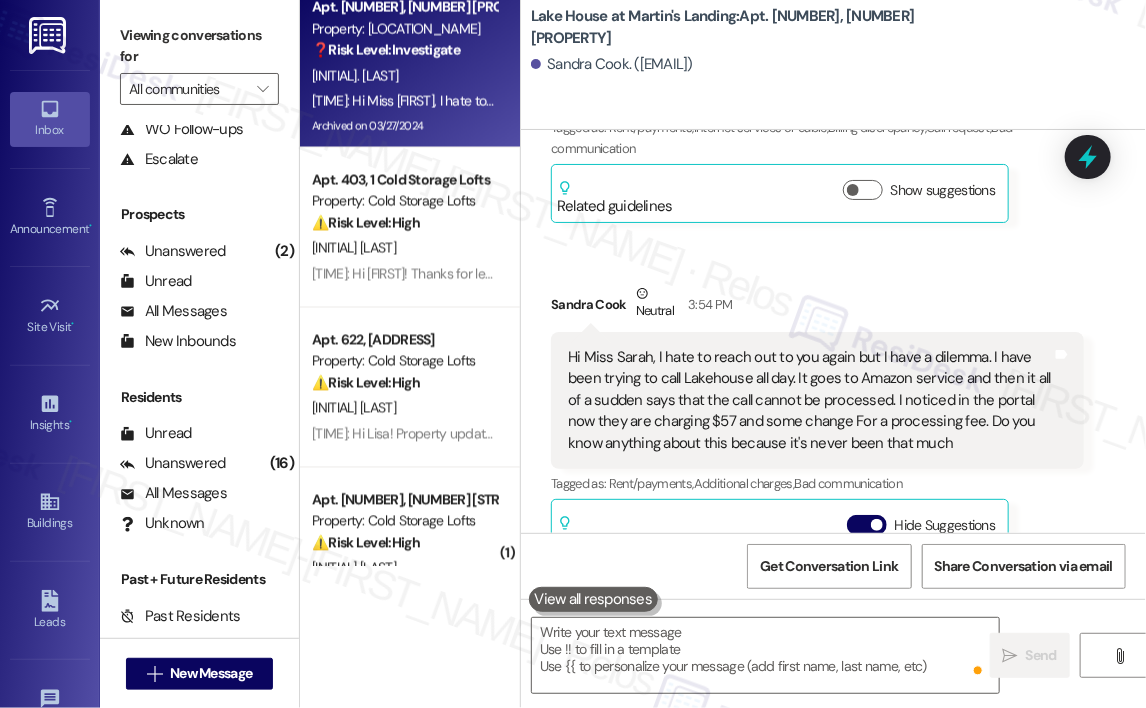 scroll, scrollTop: 1500, scrollLeft: 0, axis: vertical 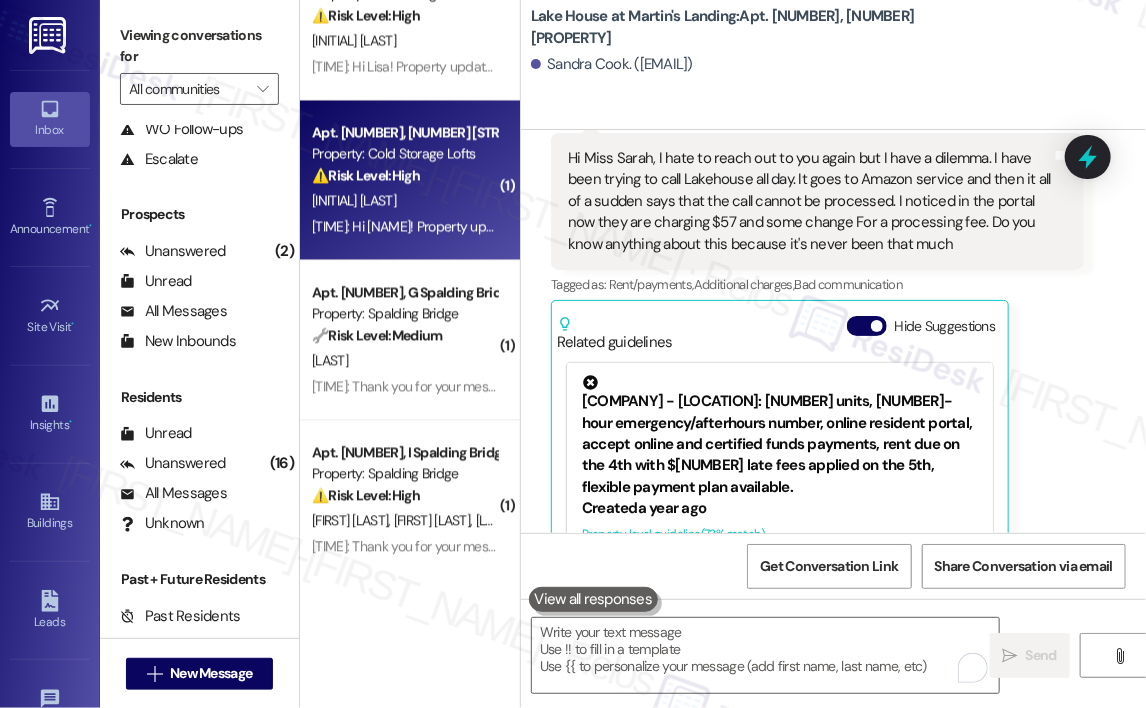 click on "⚠️  Risk Level:  High" at bounding box center [366, 175] 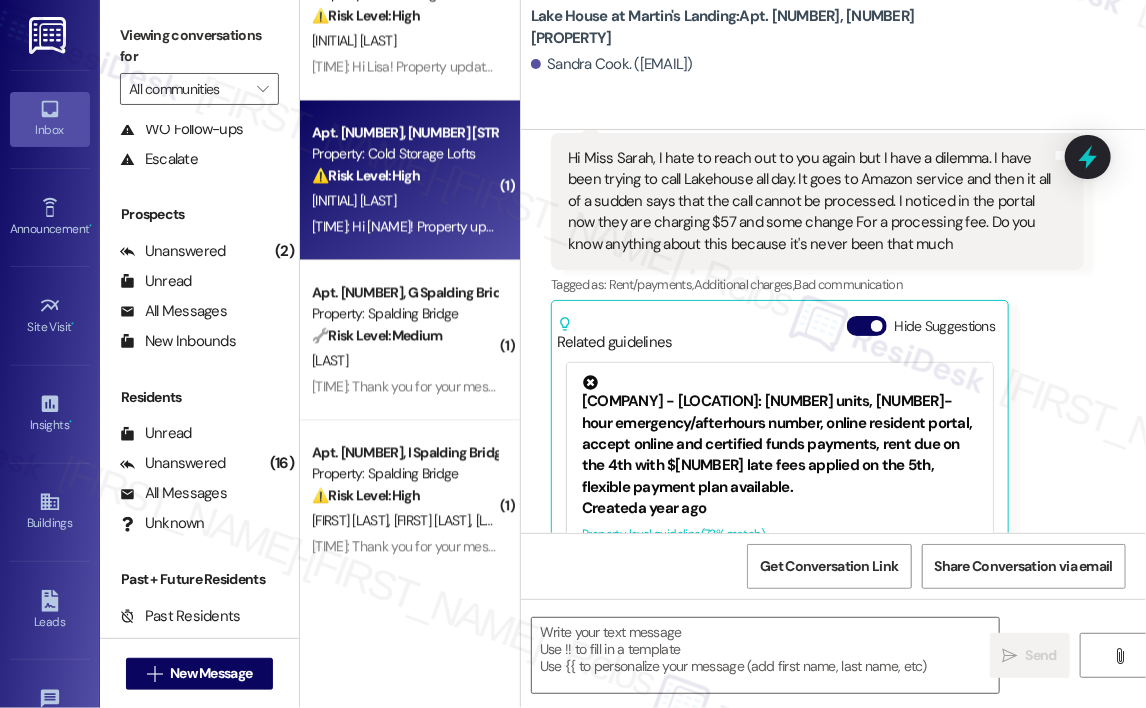 type on "Fetching suggested responses. Please feel free to read through the conversation in the meantime." 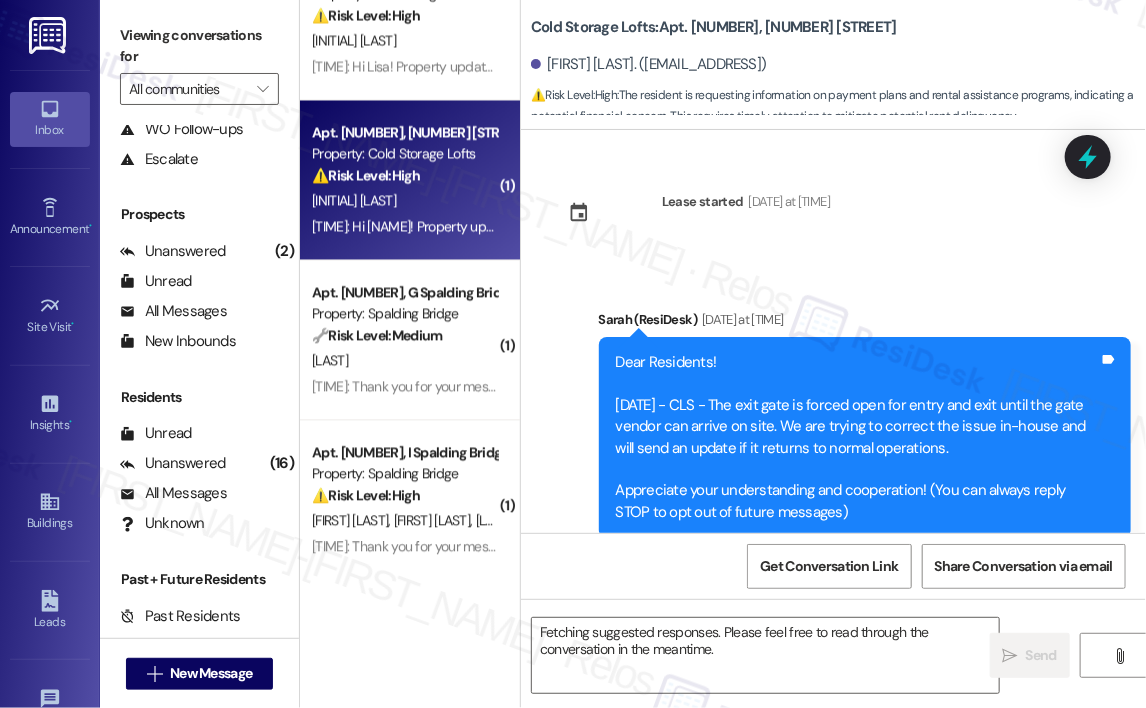 scroll, scrollTop: 31079, scrollLeft: 0, axis: vertical 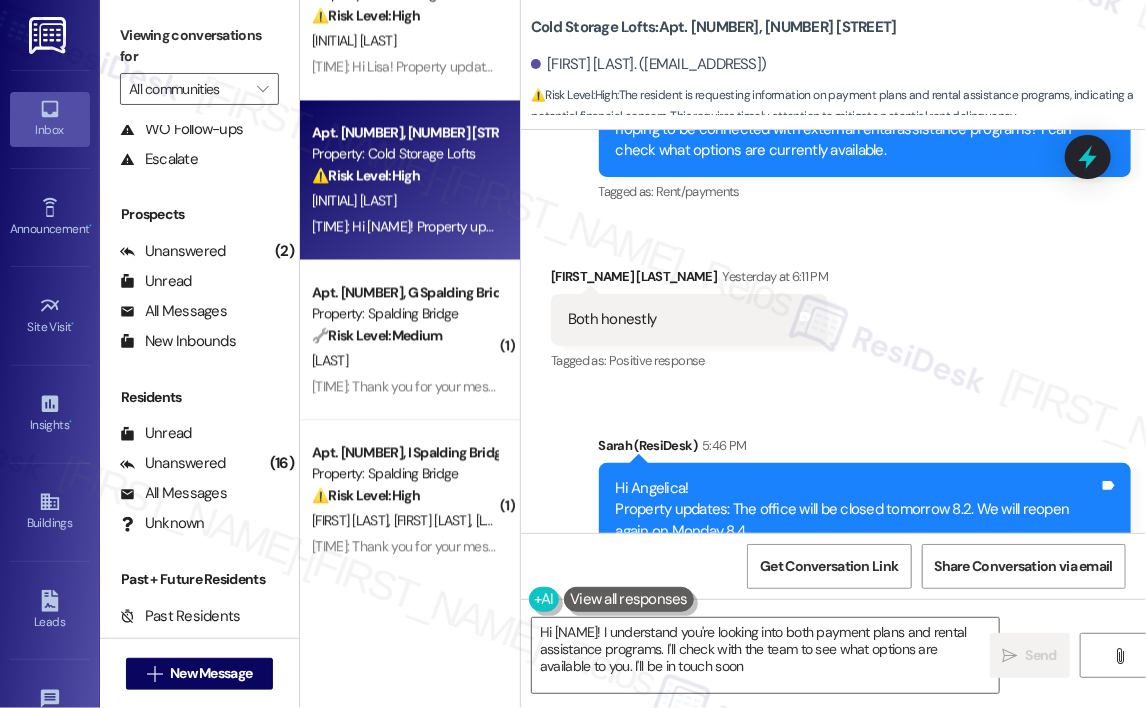 type on "Hi {{first_name}}! I understand you're looking into both payment plans and rental assistance programs. I'll check with the team to see what options are available to you. I'll be in touch soon!" 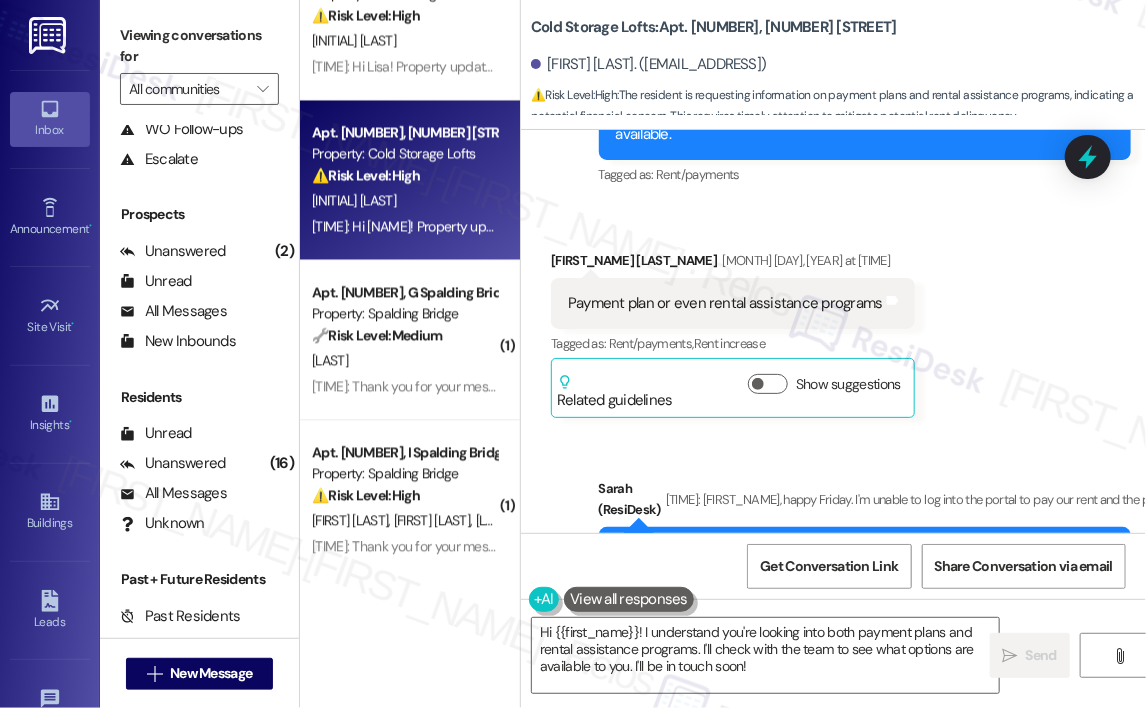 scroll, scrollTop: 30580, scrollLeft: 0, axis: vertical 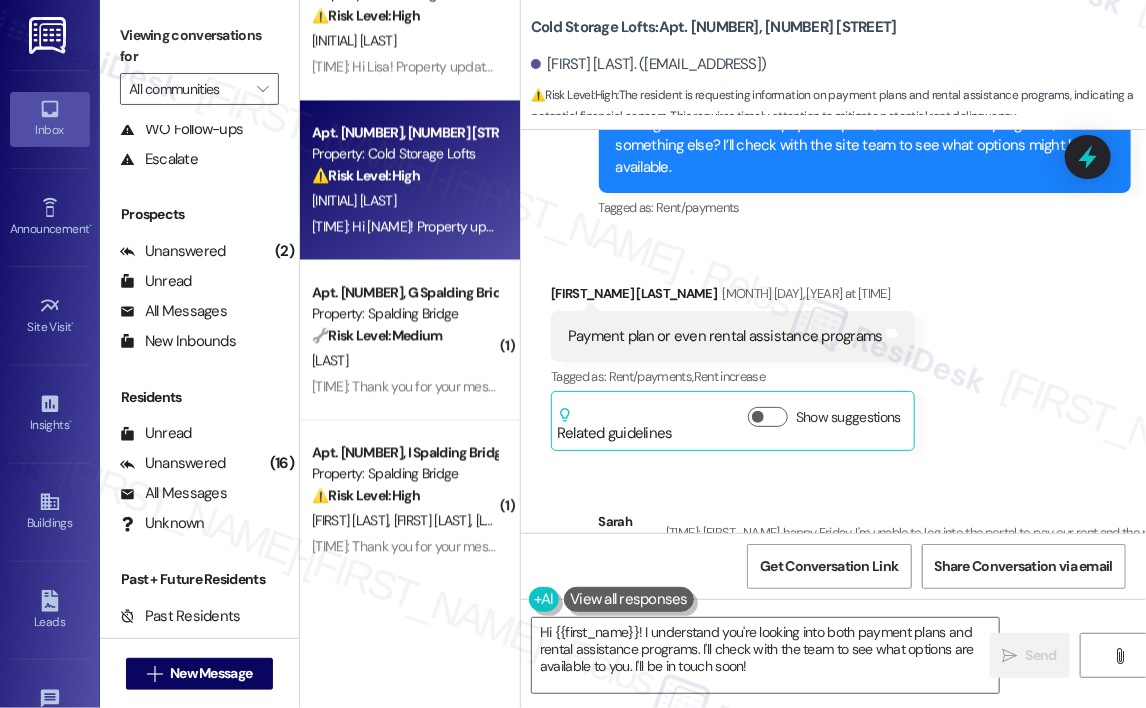 click on "Payment plan or even rental assistance programs" at bounding box center (725, 336) 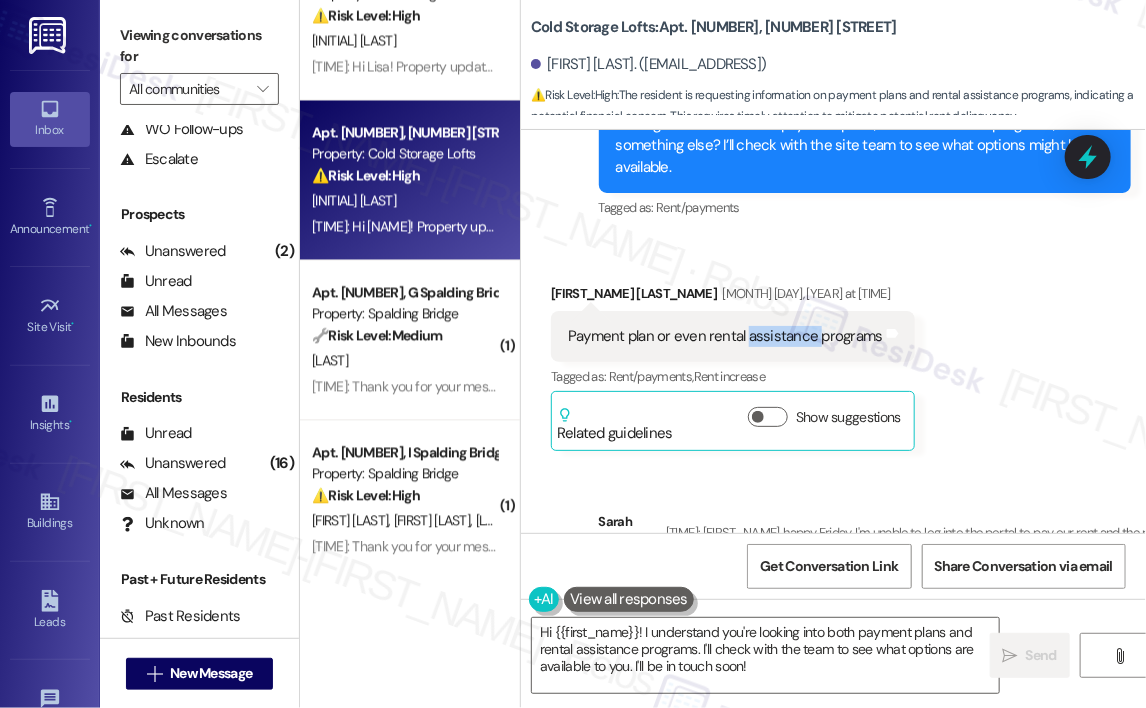 click on "Payment plan or even rental assistance programs" at bounding box center (725, 336) 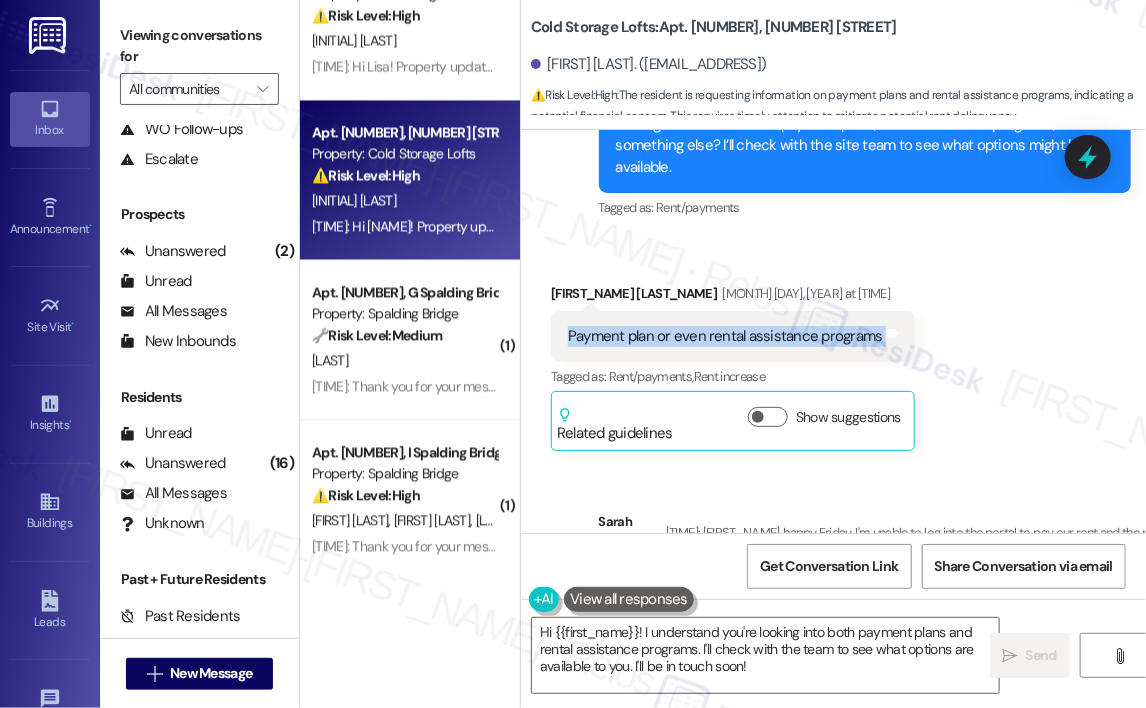 click on "Payment plan or even rental assistance programs" at bounding box center [725, 336] 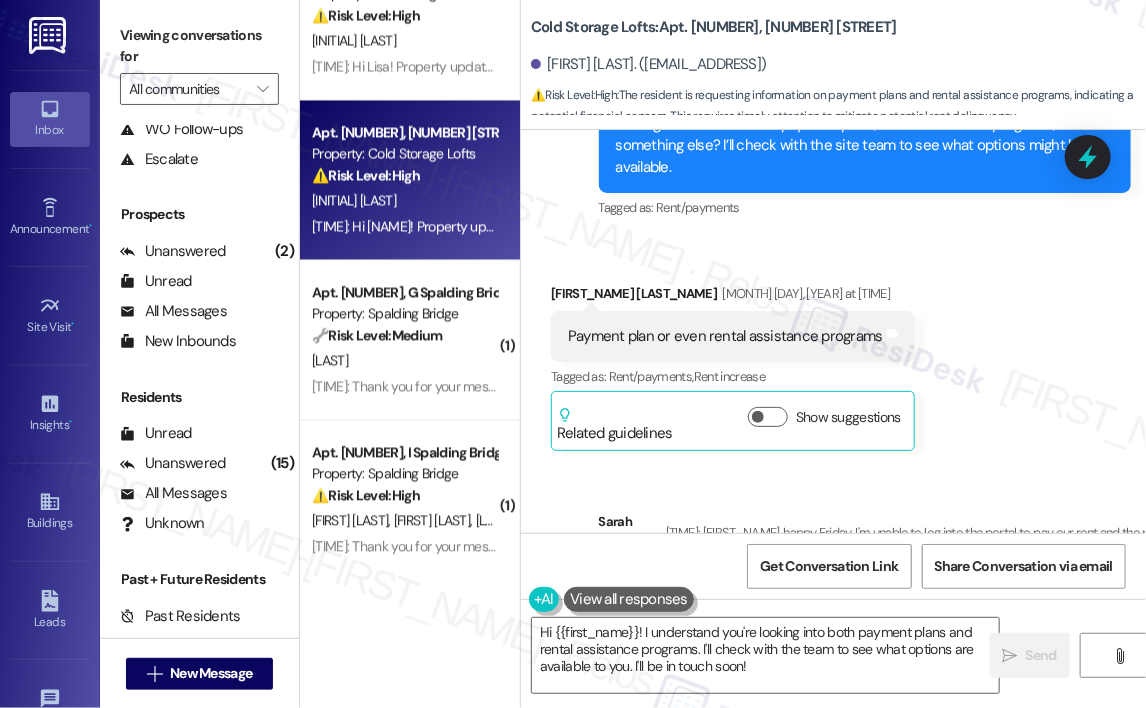 click on "Received via SMS Angelica Fallatt [DATE] at [TIME] Payment plan or even rental assistance programs Tags and notes Tagged as: Rent/payments , Click to highlight conversations about Rent/payments Rent increase Click to highlight conversations about Rent increase Related guidelines Show suggestions" at bounding box center (833, 352) 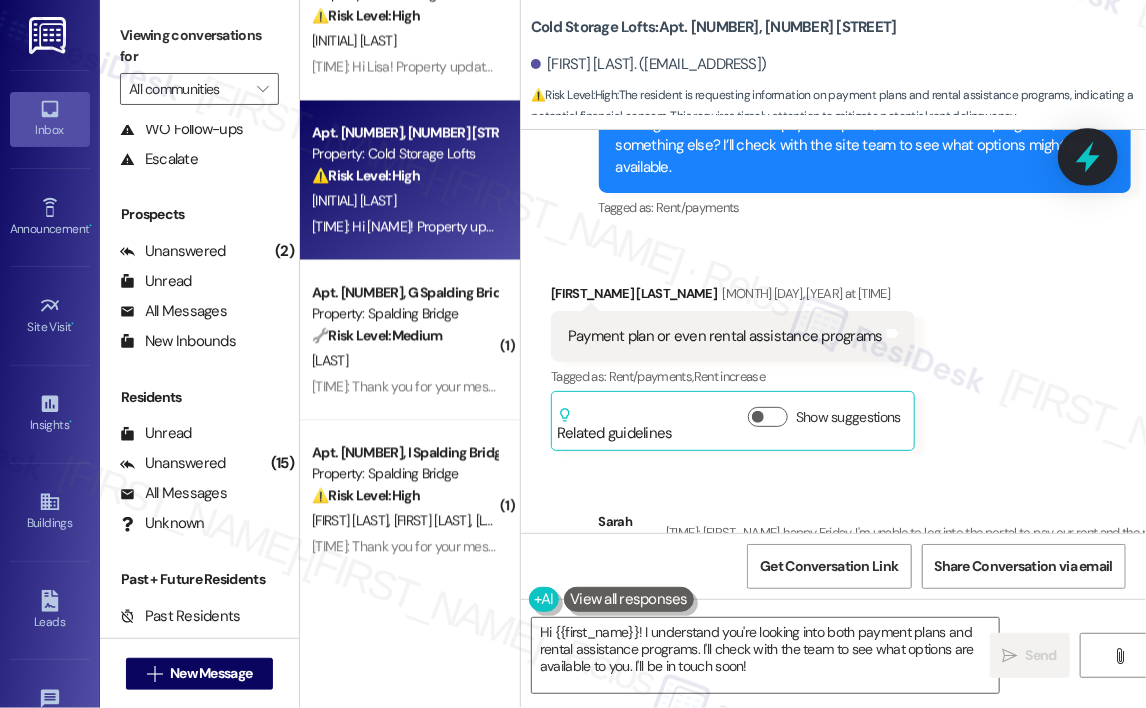 click 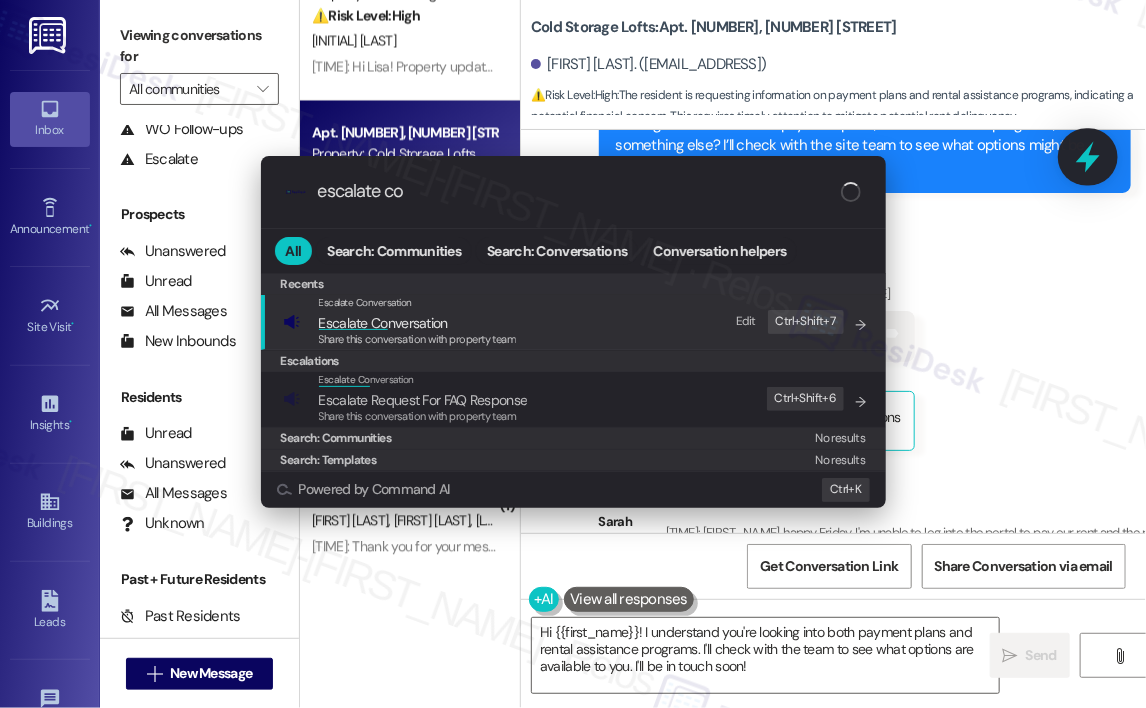 type on "escalate con" 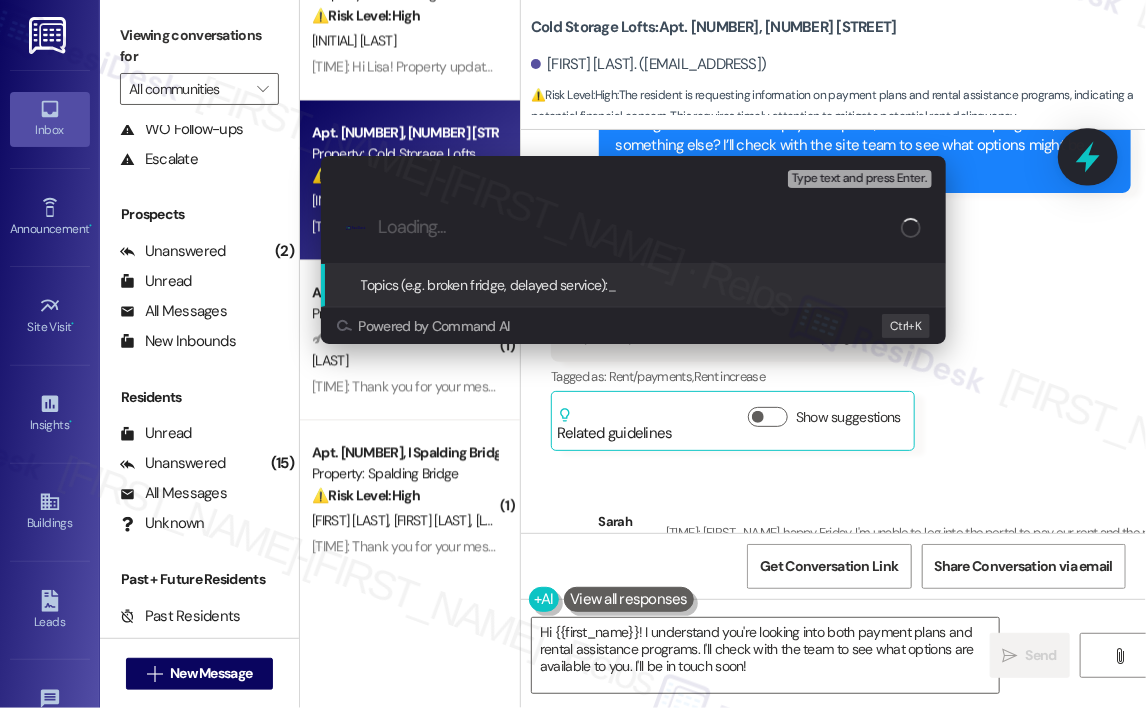 type on "Looking Into Payment Plans or Rental Assistance Options" 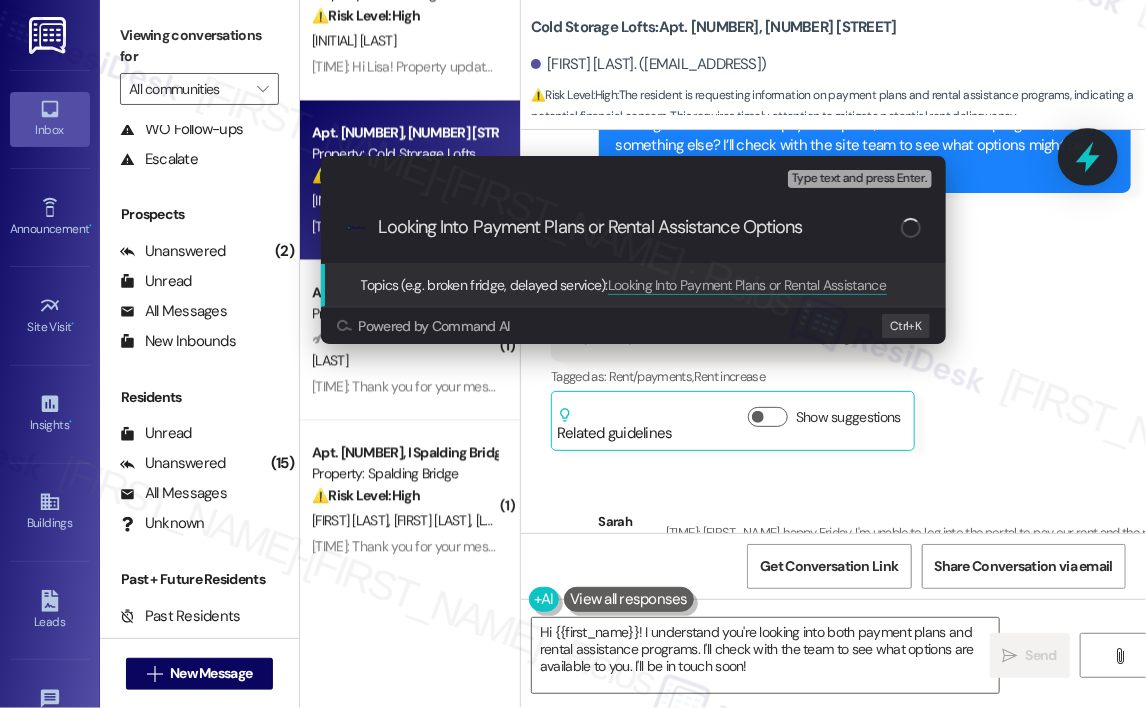 type 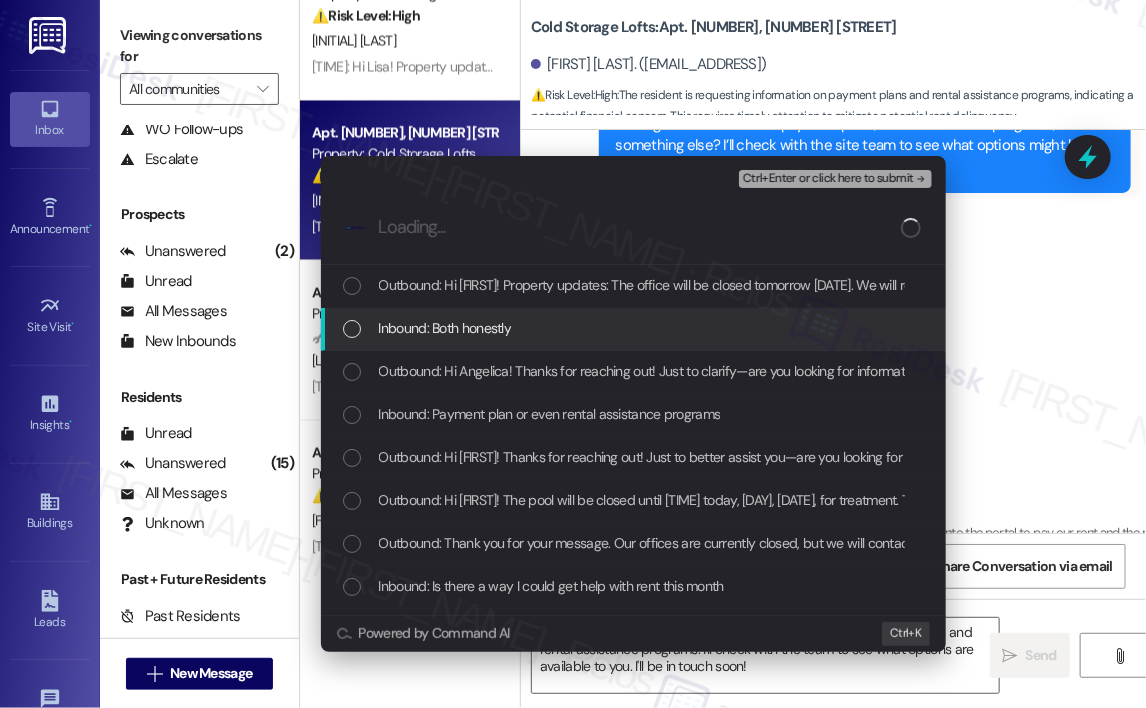 click on "Inbound: Both honestly" at bounding box center (633, 329) 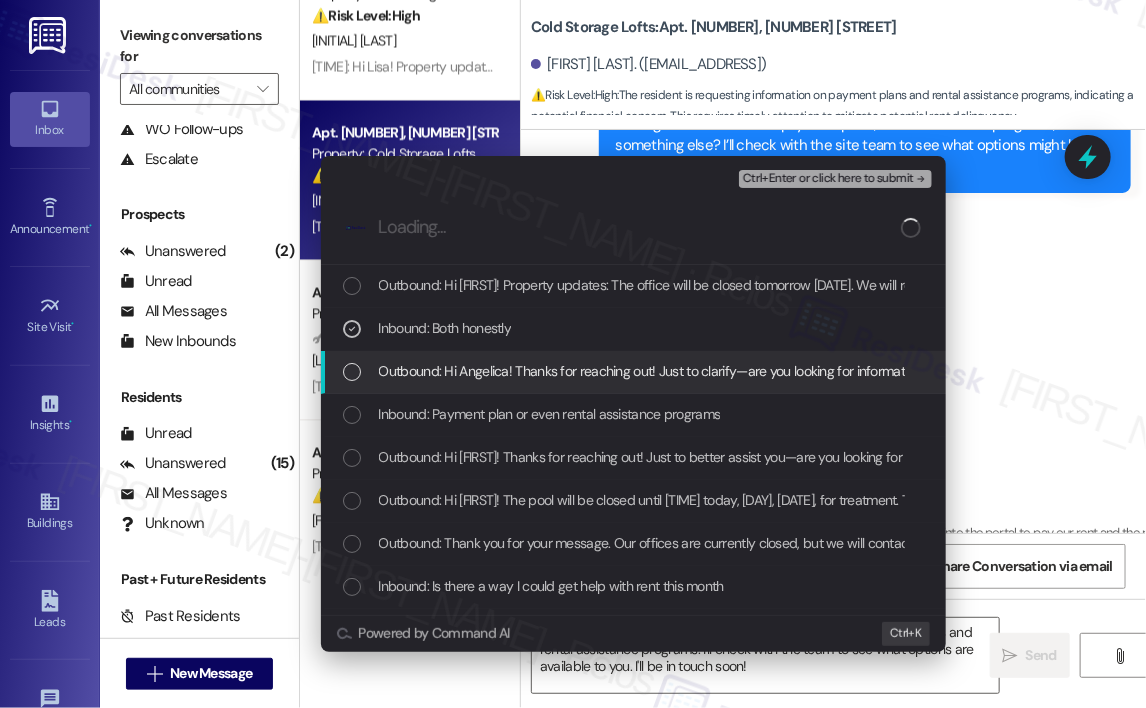 click on "Outbound: Hi Angelica! Thanks for reaching out! Just to clarify—are you looking for information on setting up a payment plan through the site team, or are you hoping to be connected with external rental assistance programs? I can check what options are currently available." at bounding box center (1169, 371) 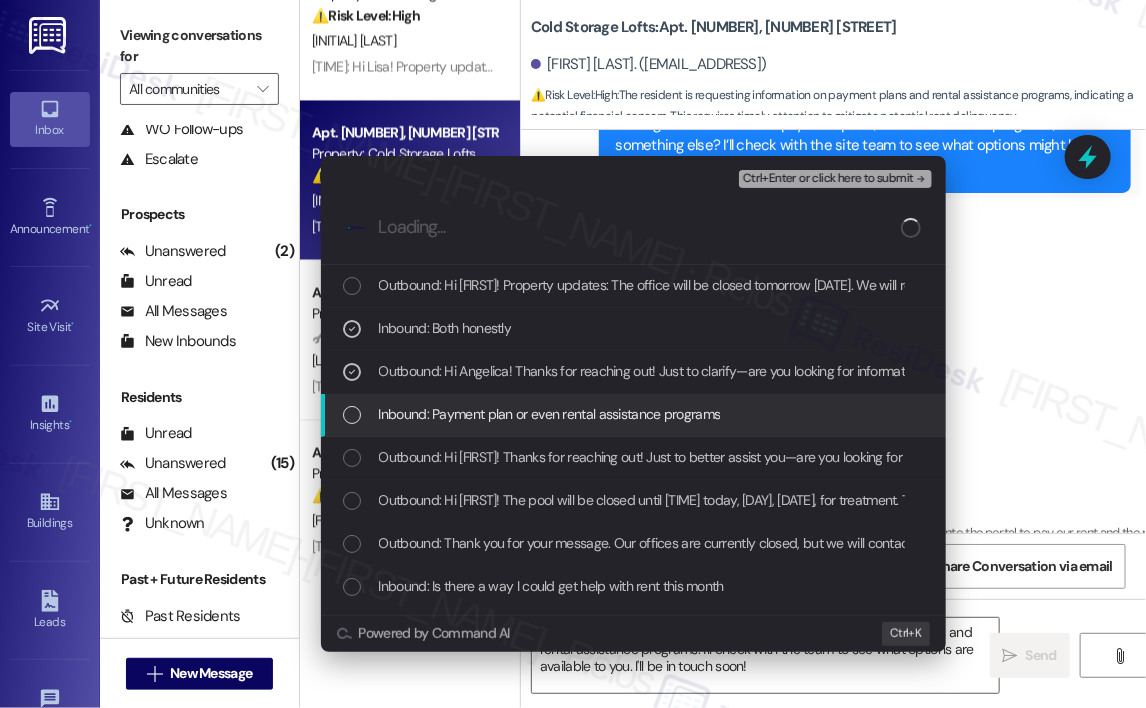 click on "Inbound: Payment plan or even rental assistance programs" at bounding box center [550, 414] 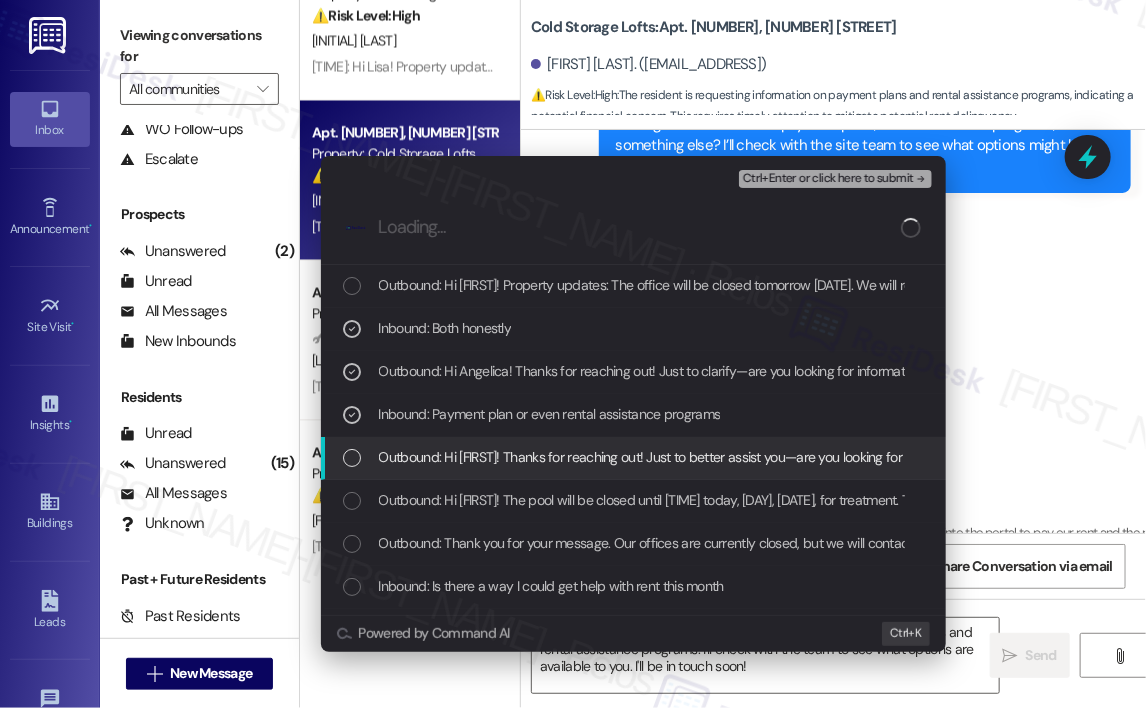 click on "Outbound: Hi [FIRST]! Thanks for reaching out! Just to better assist you—are you looking for information on payment plans, rental assistance programs, or something else? I’ll check with the site team to see what options might be available." at bounding box center [1062, 457] 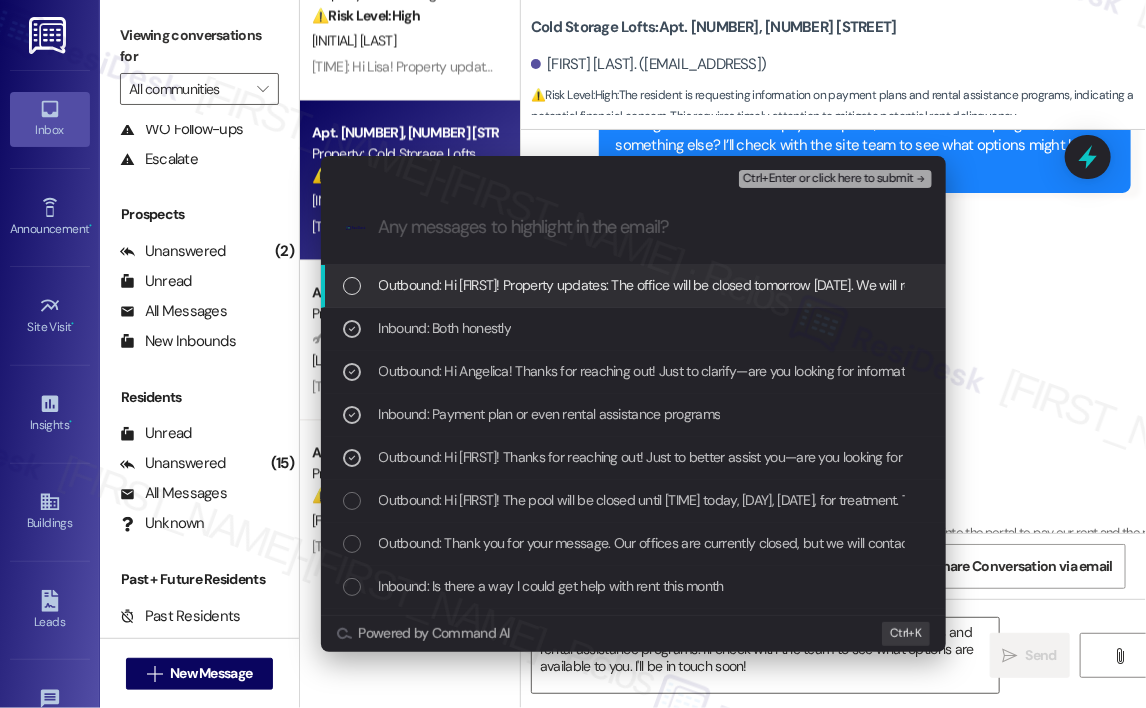 click on "Ctrl+Enter or click here to submit" at bounding box center (828, 179) 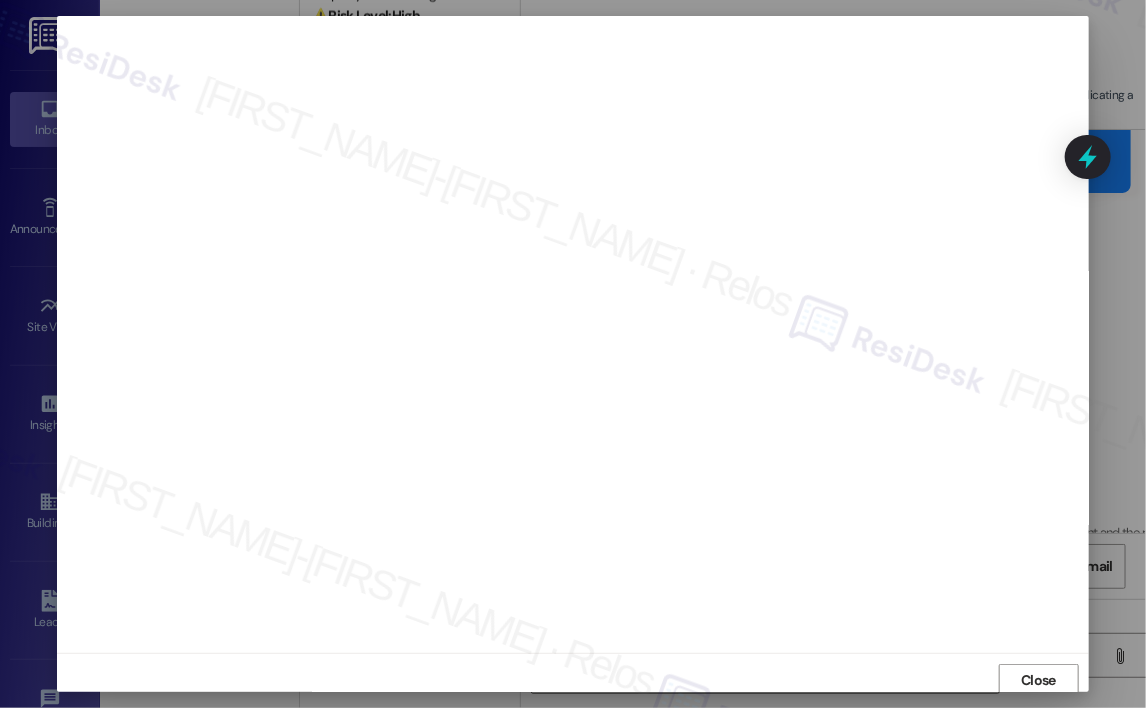 scroll, scrollTop: 4, scrollLeft: 0, axis: vertical 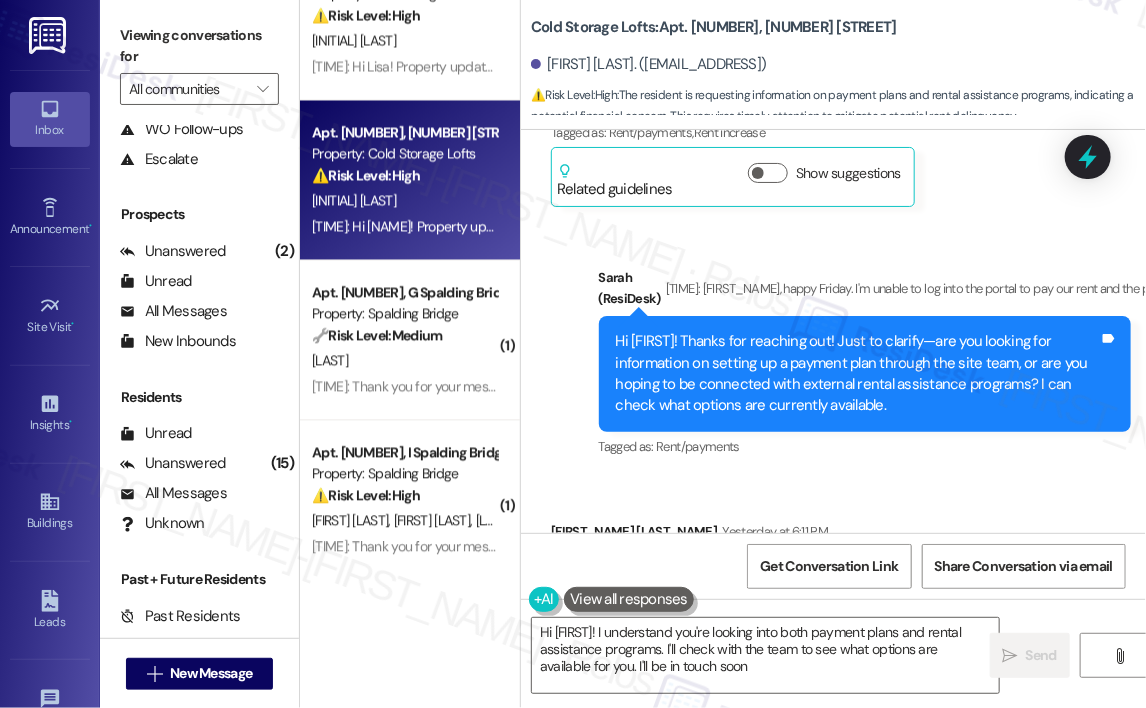 type on "Hi {{first_name}}! I understand you're looking into both payment plans and rental assistance programs. I'll check with the team to see what options are available for you. I'll be in touch soon!" 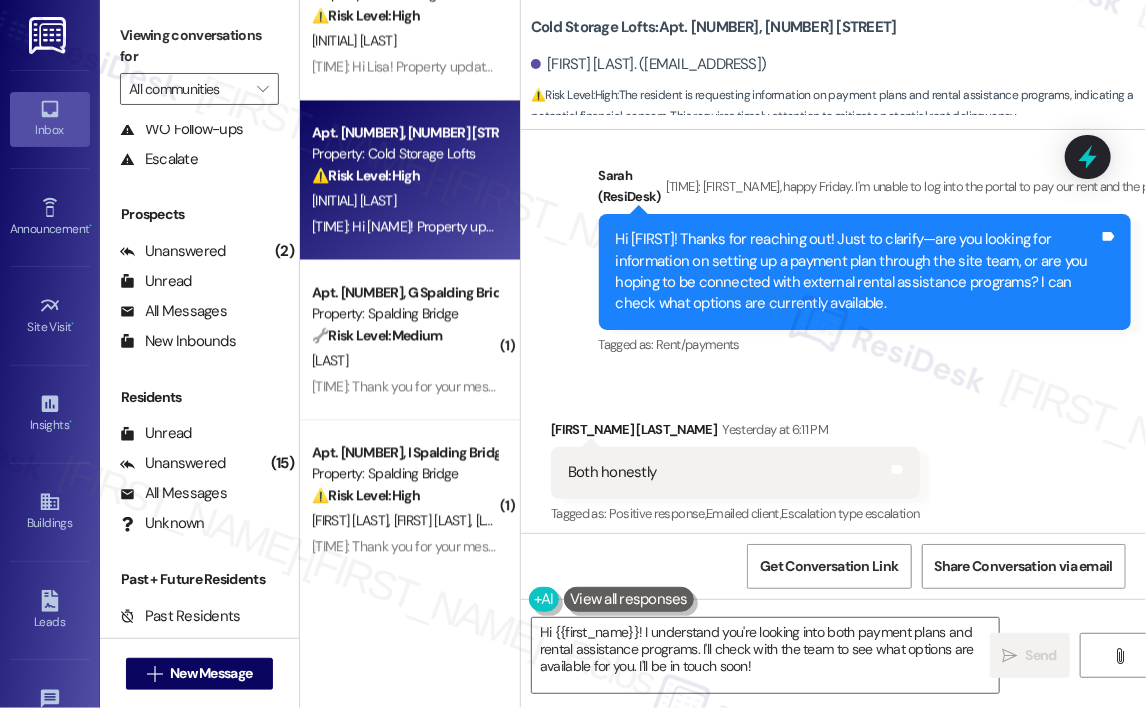 scroll, scrollTop: 31079, scrollLeft: 0, axis: vertical 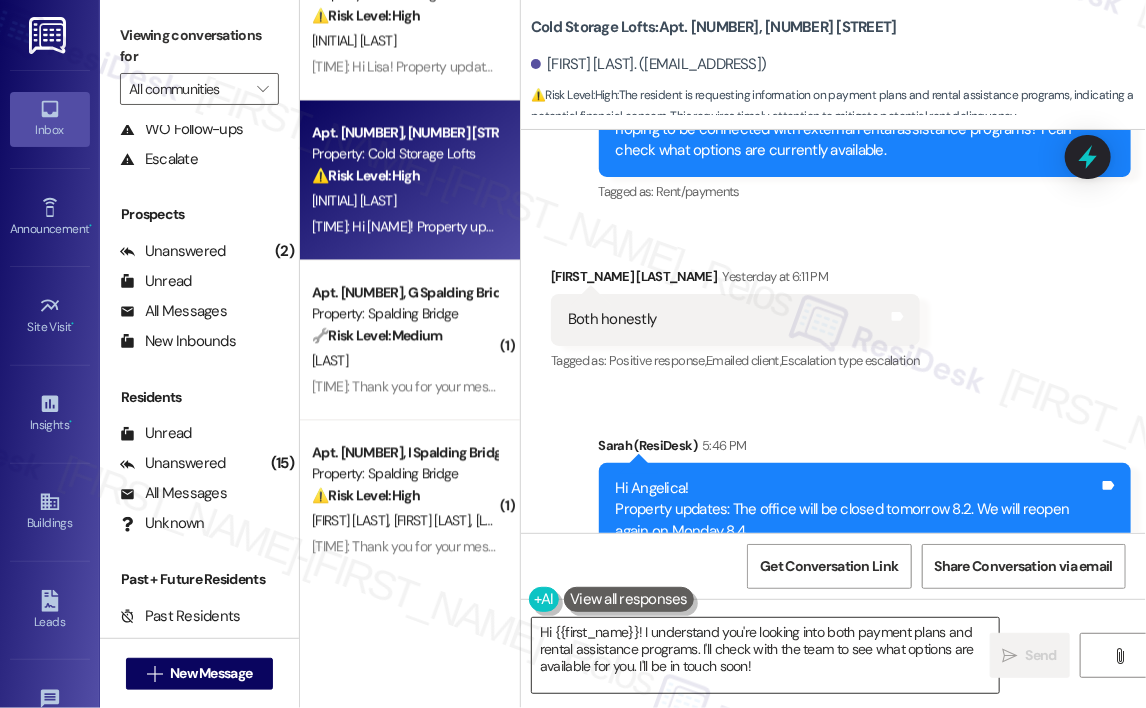 click on "Hi {{first_name}}! I understand you're looking into both payment plans and rental assistance programs. I'll check with the team to see what options are available for you. I'll be in touch soon!" at bounding box center (765, 655) 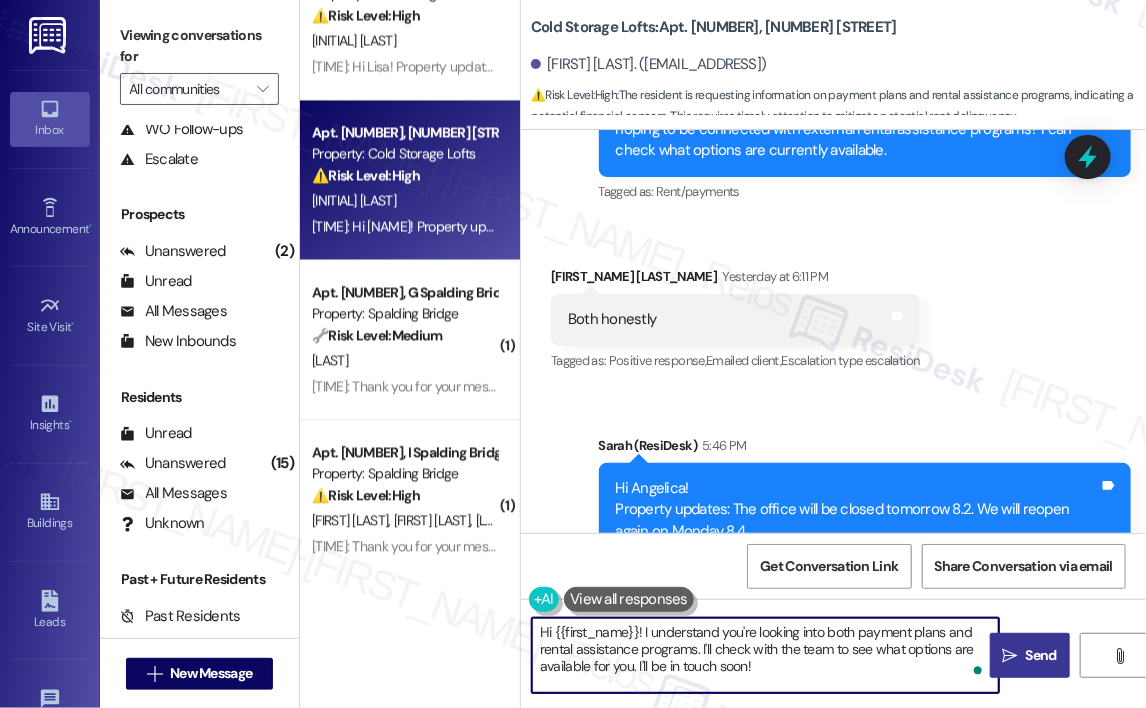 click on "Send" at bounding box center [1041, 655] 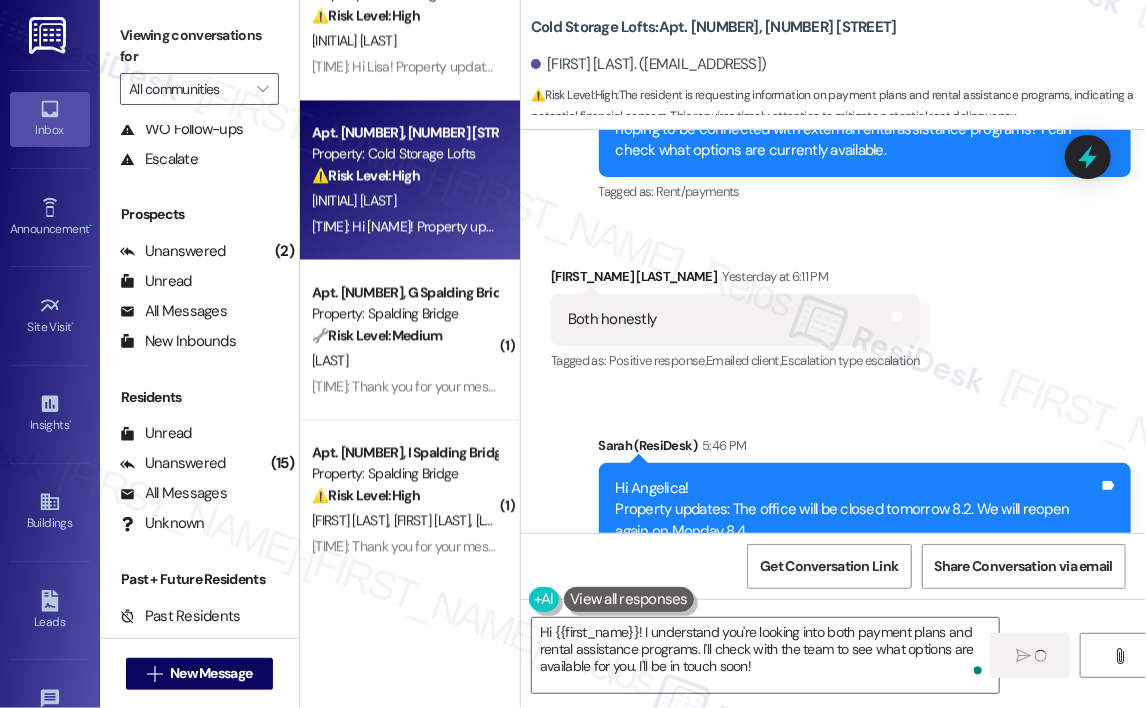 type 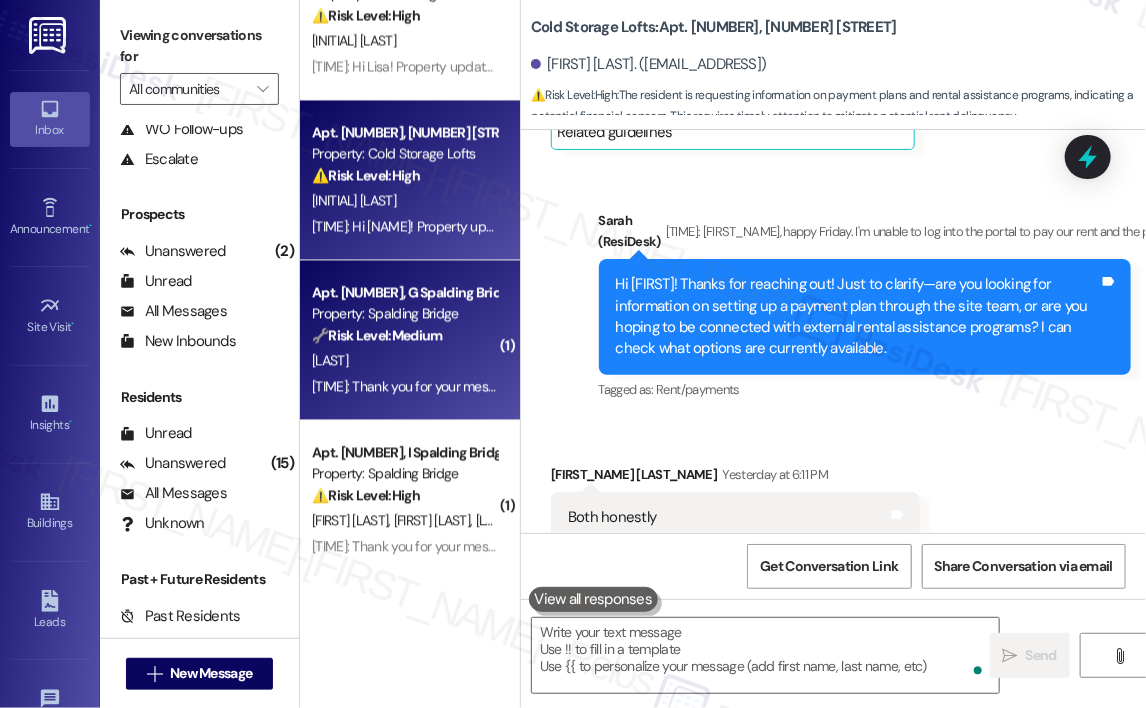 scroll, scrollTop: 30824, scrollLeft: 0, axis: vertical 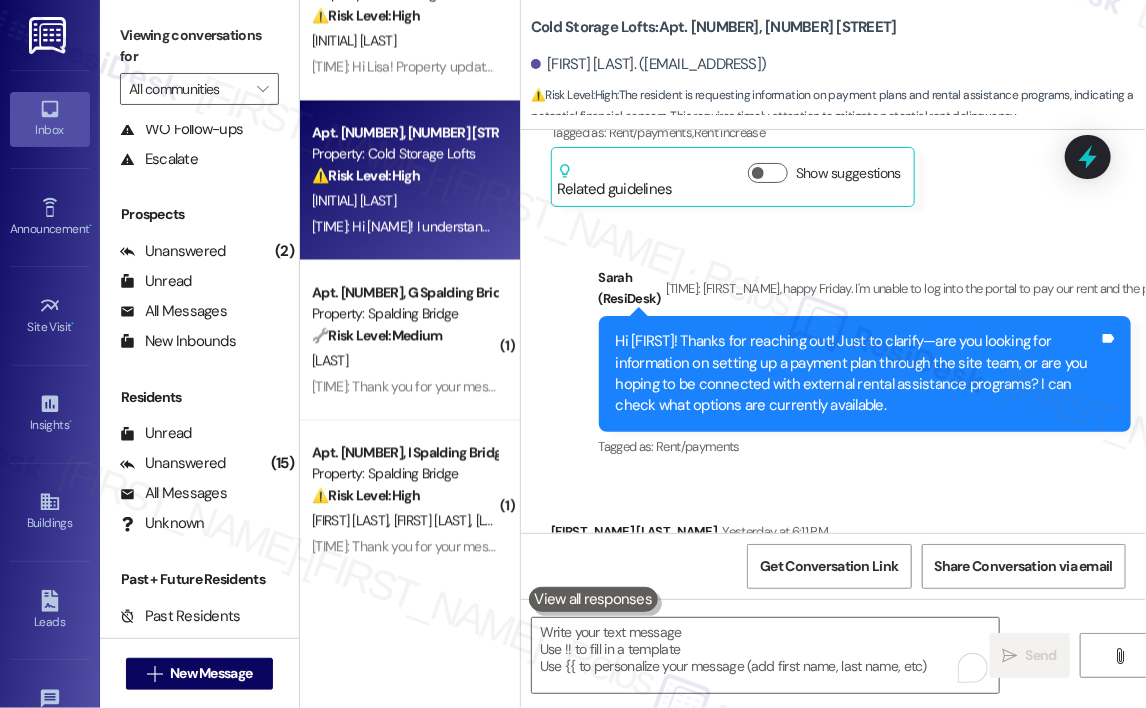 click on "Sent via SMS Sarah (ResiDesk) [TIME_REFERENCE] at [TIME] Hi Angelica! Thanks for reaching out! Just to clarify—are you looking for information on setting up a payment plan through the site team, or are you hoping to be connected with external rental assistance programs? I can check what options are currently available. Tags and notes Tagged as: Rent/payments Click to highlight conversations about Rent/payments" at bounding box center [865, 364] 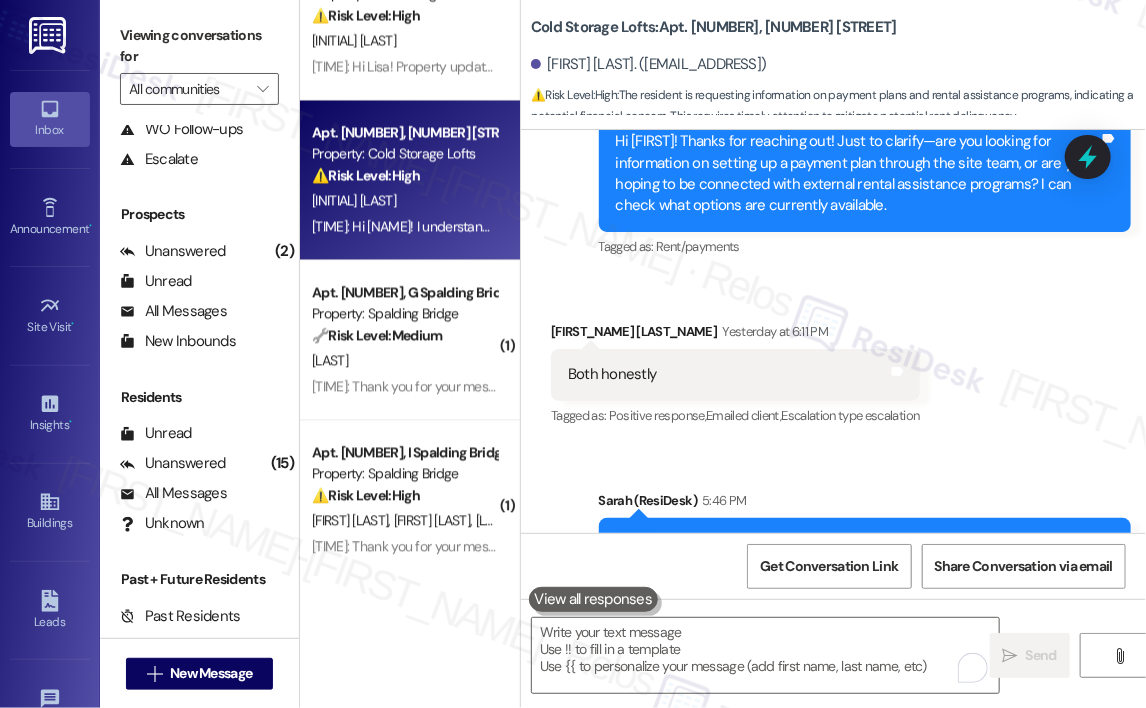 scroll, scrollTop: 31261, scrollLeft: 0, axis: vertical 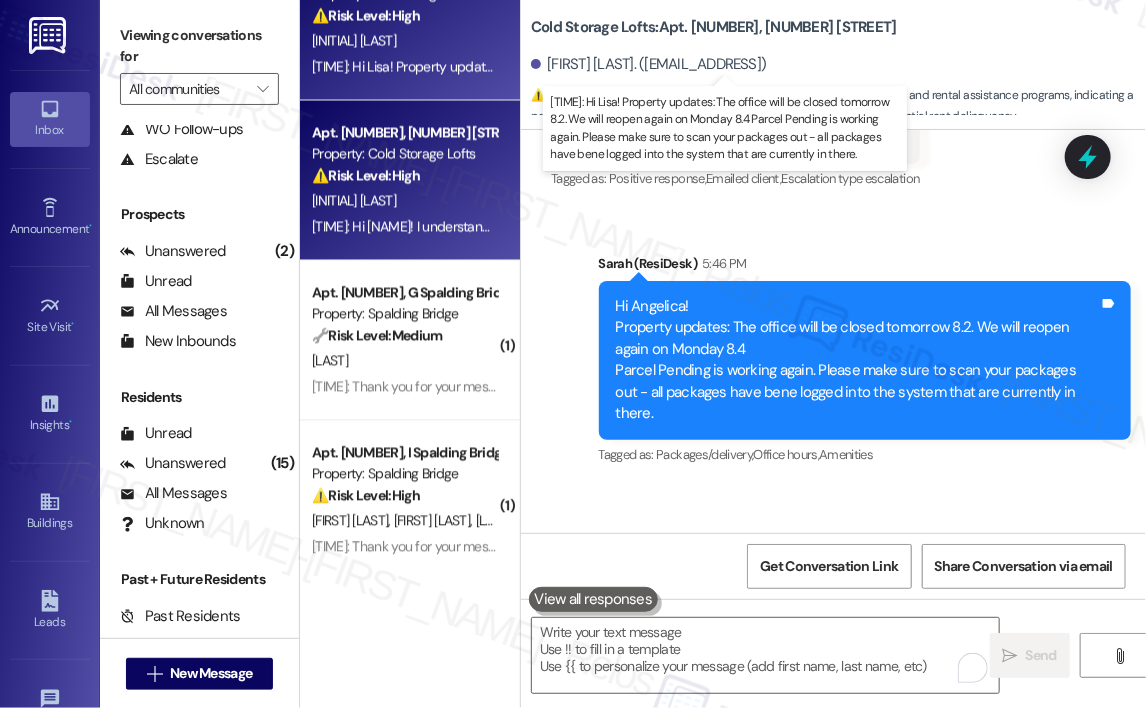click on "[TIME]: Hi Lisa!
Property updates: The office will be closed tomorrow 8.2. We will reopen again on Monday 8.4
Parcel Pending is working again. Please make sure to scan your packages out - all packages have bene logged into the system that are currently in there. [TIME]: Hi Lisa!
Property updates: The office will be closed tomorrow 8.2. We will reopen again on Monday 8.4
Parcel Pending is working again. Please make sure to scan your packages out - all packages have bene logged into the system that are currently in there." at bounding box center [1072, 66] 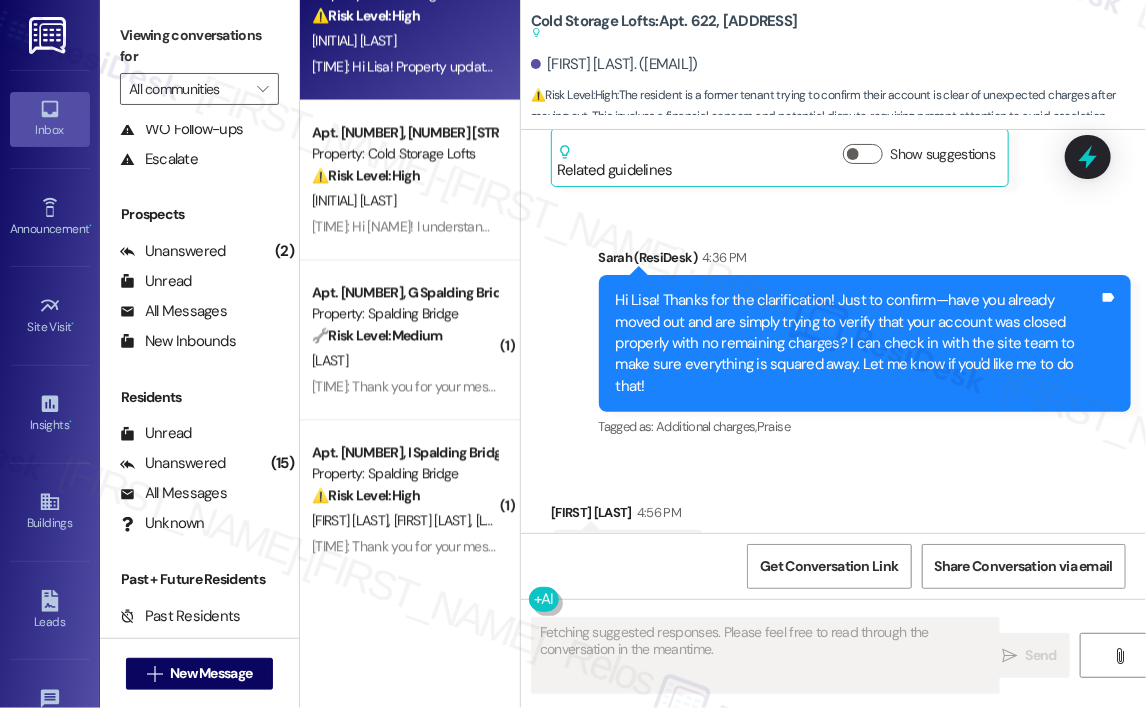 scroll, scrollTop: 4045, scrollLeft: 0, axis: vertical 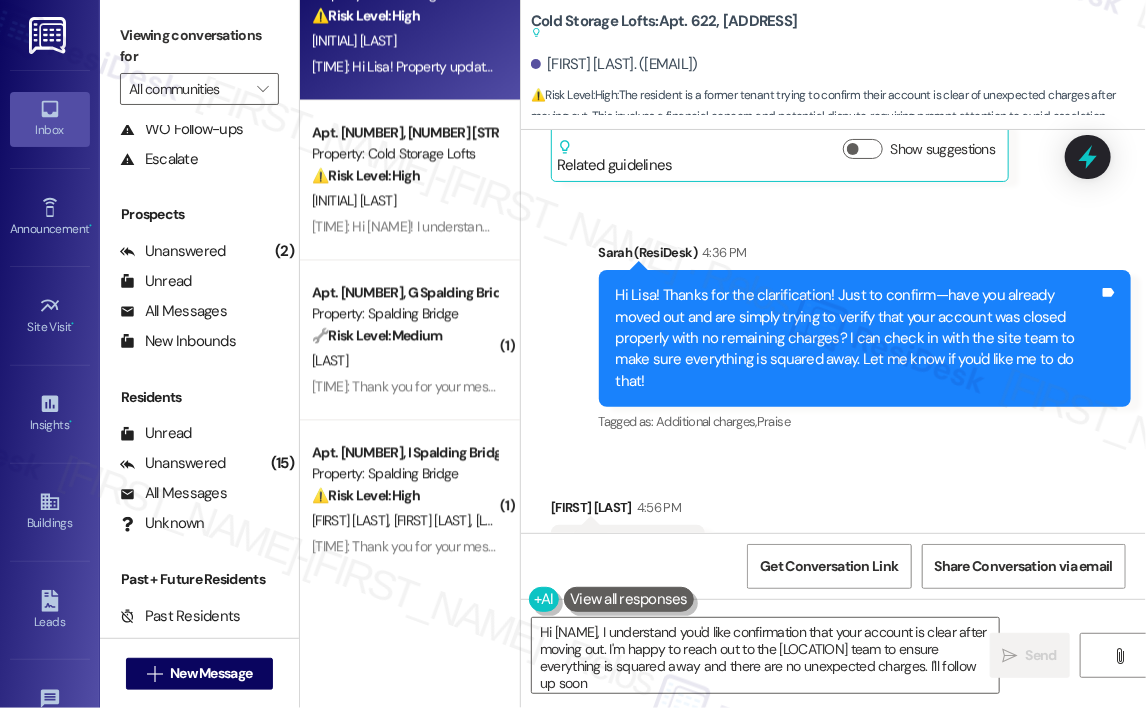 type on "Hi [LAST], I understand you'd like confirmation that your account is clear after moving out. I'm happy to reach out to the Cold Storage Lofts team to ensure everything is squared away and there are no unexpected charges. I'll follow up soon!" 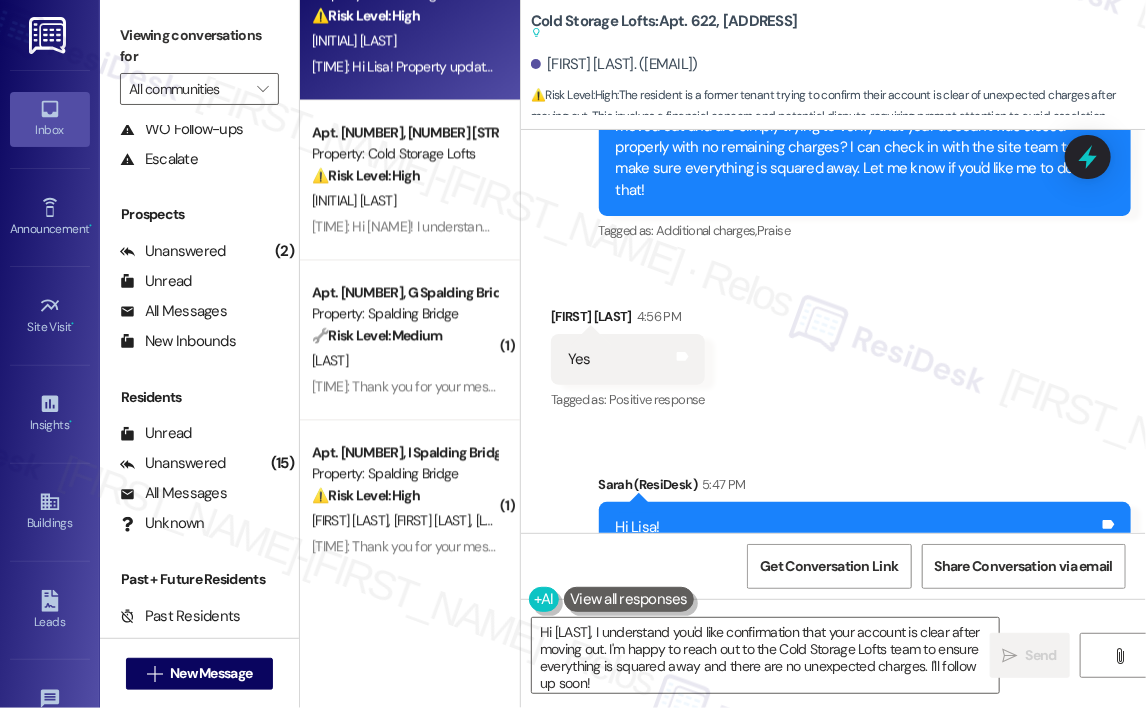 scroll, scrollTop: 4245, scrollLeft: 0, axis: vertical 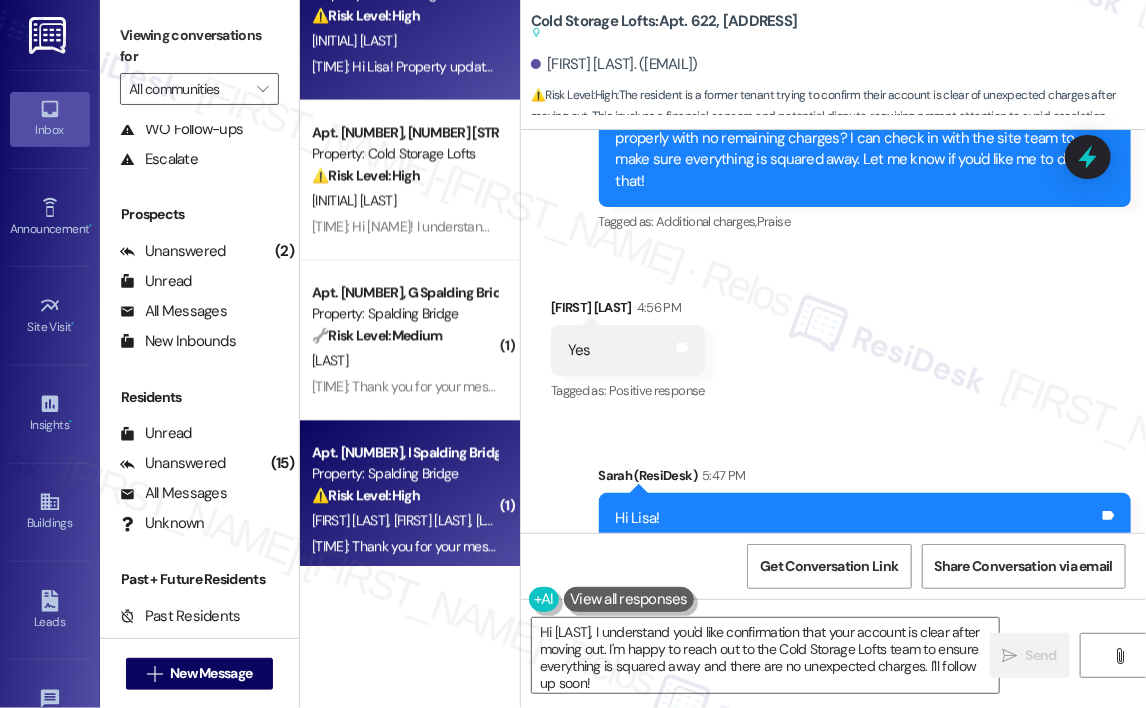 click on "[FIRST] [LAST]" at bounding box center [435, 520] 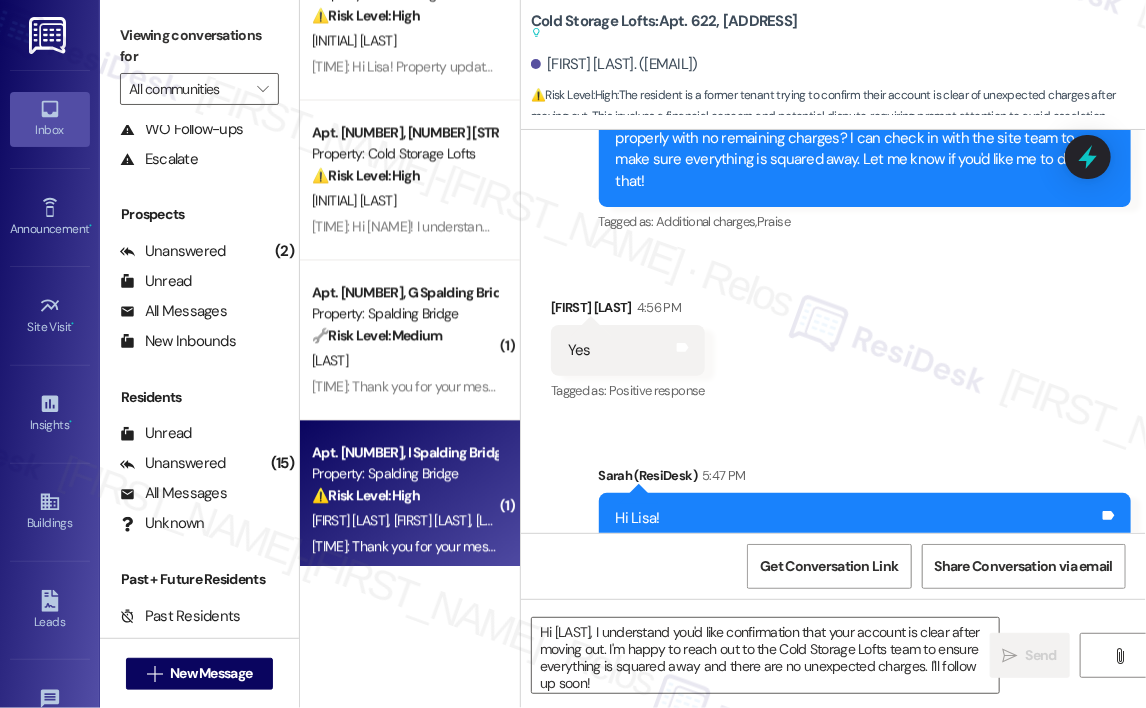 type on "Fetching suggested responses. Please feel free to read through the conversation in the meantime." 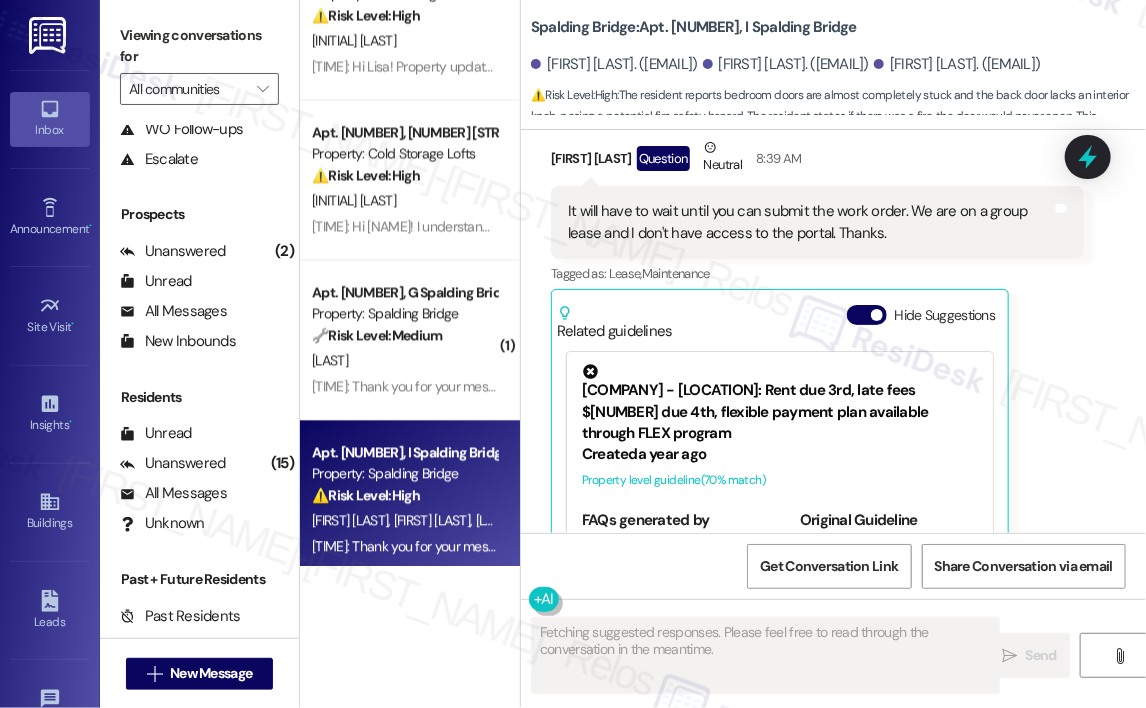 scroll, scrollTop: 2674, scrollLeft: 0, axis: vertical 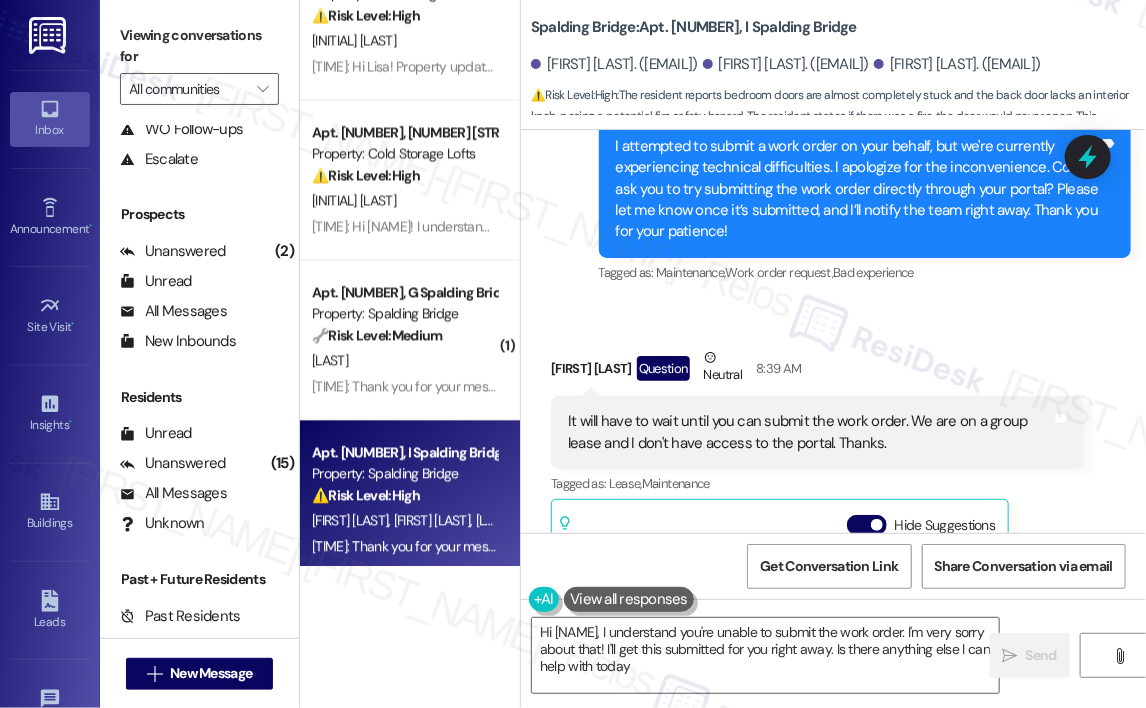 type on "Hi [FIRST], I understand you're unable to submit the work order. I'm very sorry about that! I'll get this submitted for you right away. Is there anything else I can help with today?" 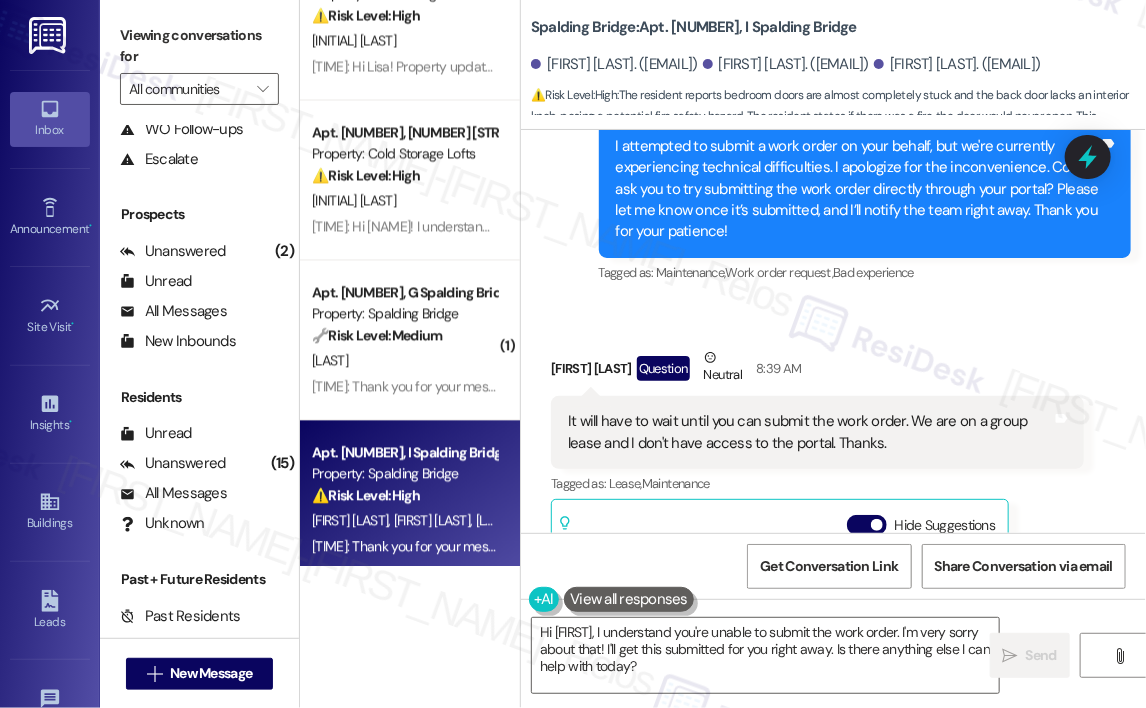 scroll, scrollTop: 2474, scrollLeft: 0, axis: vertical 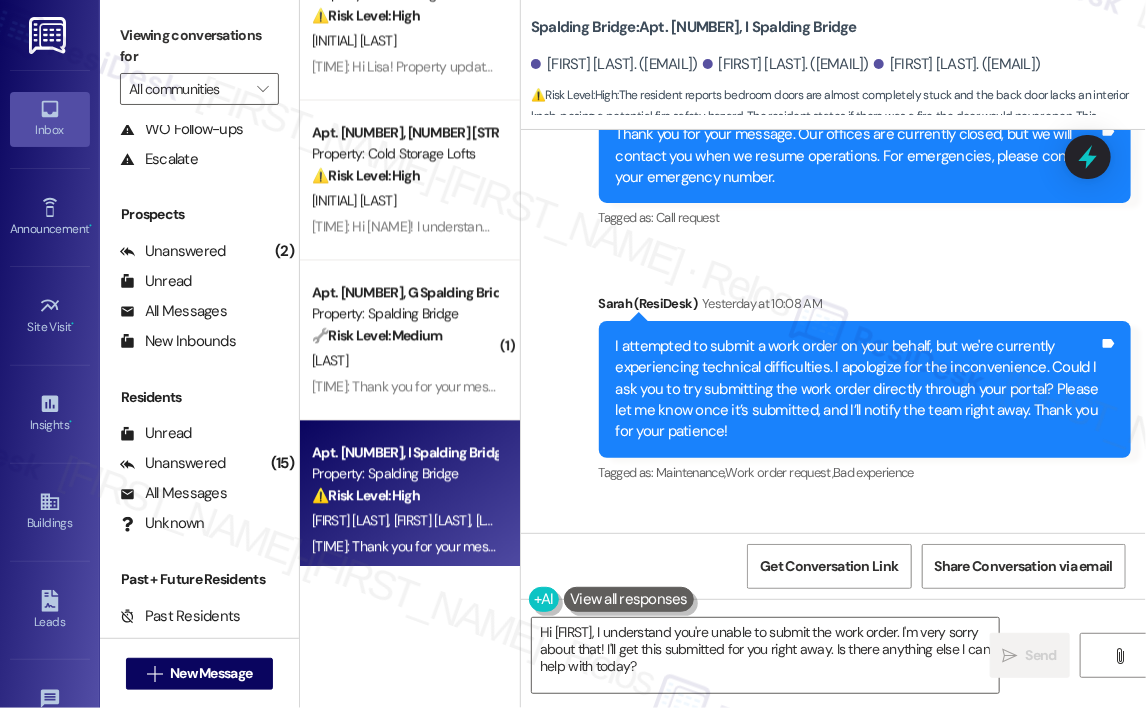 click on "Sent via SMS ResiDesk After Hours Assistant Jul 30, 2025 at 8:45 PM Thank you for your message. Our offices are currently closed, but we will contact you when we resume operations. For emergencies, please contact your emergency number. Tags and notes Tagged as:   Call request Click to highlight conversations about Call request Sent via SMS Sarah   (ResiDesk) Yesterday at 10:08 AM I attempted to submit a work order on your behalf, but we're currently experiencing technical difficulties. I apologize for the inconvenience. Could I ask you to try submitting the work order directly through your portal? Please let me know once it’s submitted, and I’ll notify the team right away. Thank you for your patience! Tags and notes Tagged as:   Maintenance ,  Click to highlight conversations about Maintenance Work order request ,  Click to highlight conversations about Work order request Bad experience Click to highlight conversations about Bad experience" at bounding box center (833, 269) 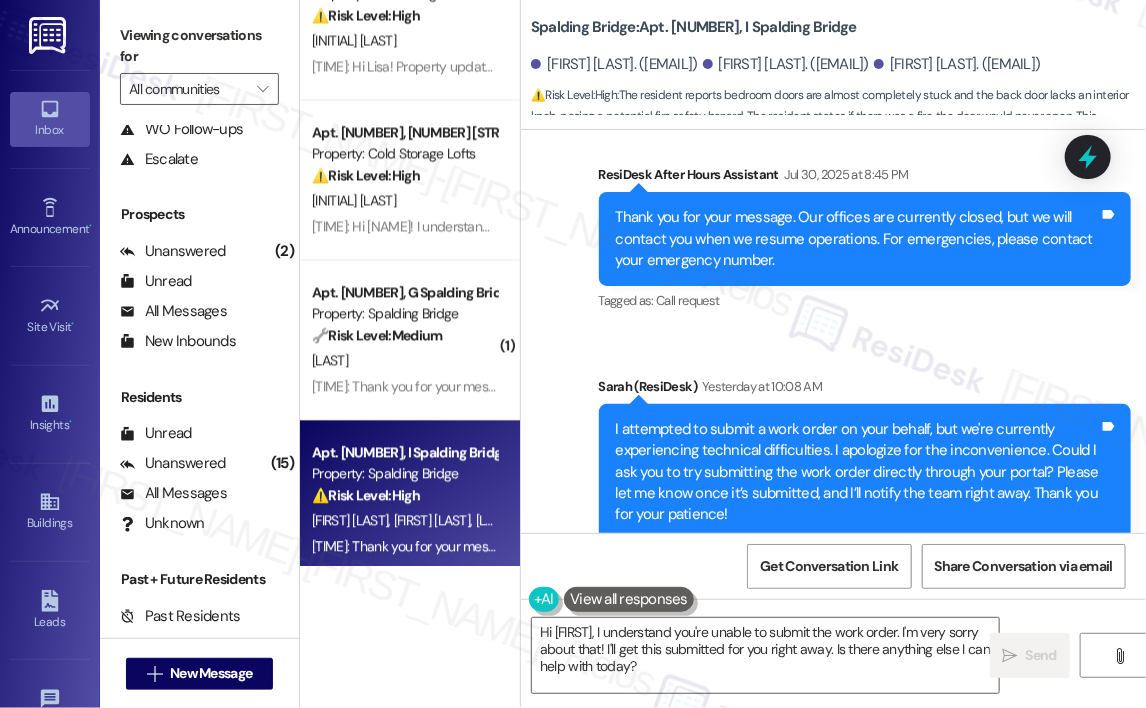 scroll, scrollTop: 2274, scrollLeft: 0, axis: vertical 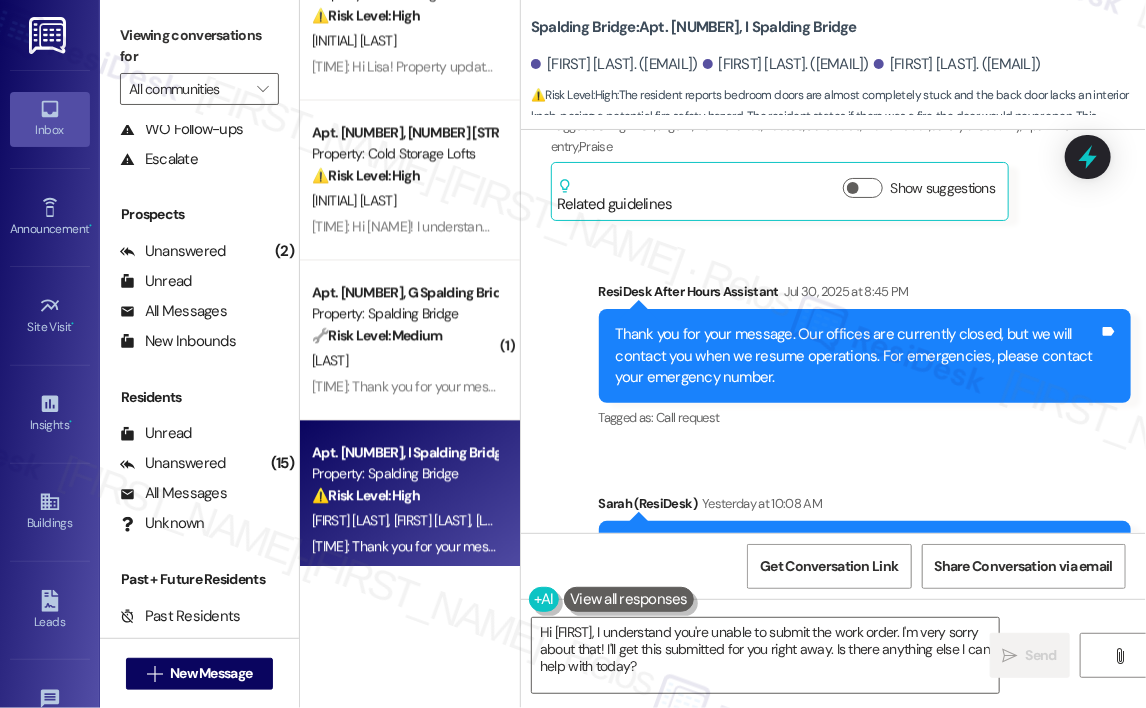 click on "Sent via SMS ResiDesk After Hours Assistant Jul 30, 2025 at 8:45 PM Thank you for your message. Our offices are currently closed, but we will contact you when we resume operations. For emergencies, please contact your emergency number. Tags and notes Tagged as:   Call request Click to highlight conversations about Call request Sent via SMS Sarah   (ResiDesk) Yesterday at 10:08 AM I attempted to submit a work order on your behalf, but we're currently experiencing technical difficulties. I apologize for the inconvenience. Could I ask you to try submitting the work order directly through your portal? Please let me know once it’s submitted, and I’ll notify the team right away. Thank you for your patience! Tags and notes Tagged as:   Maintenance ,  Click to highlight conversations about Maintenance Work order request ,  Click to highlight conversations about Work order request Bad experience Click to highlight conversations about Bad experience" at bounding box center [833, 469] 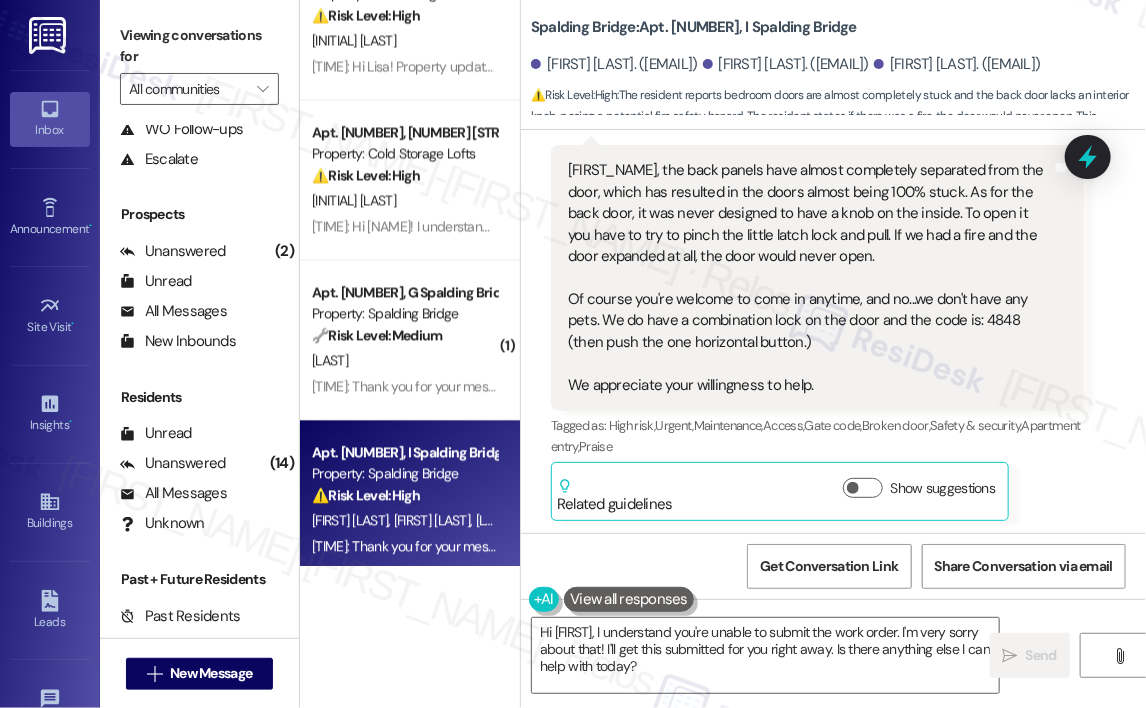 scroll, scrollTop: 1874, scrollLeft: 0, axis: vertical 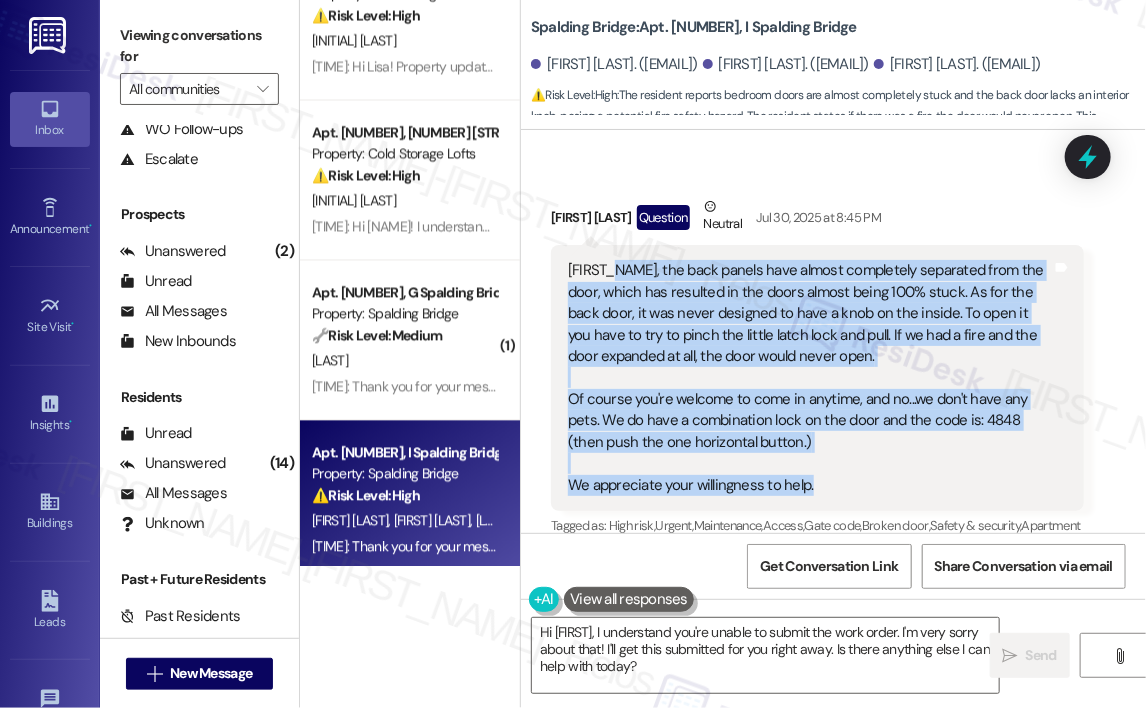drag, startPoint x: 828, startPoint y: 458, endPoint x: 609, endPoint y: 243, distance: 306.89737 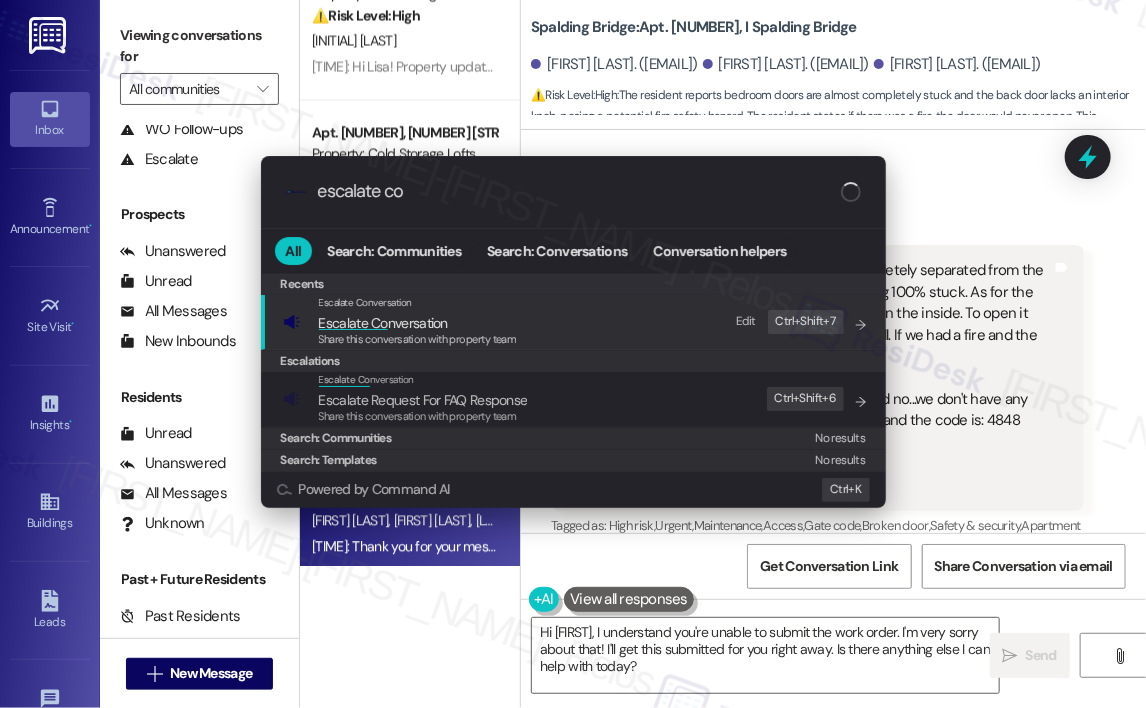 type on "escalate con" 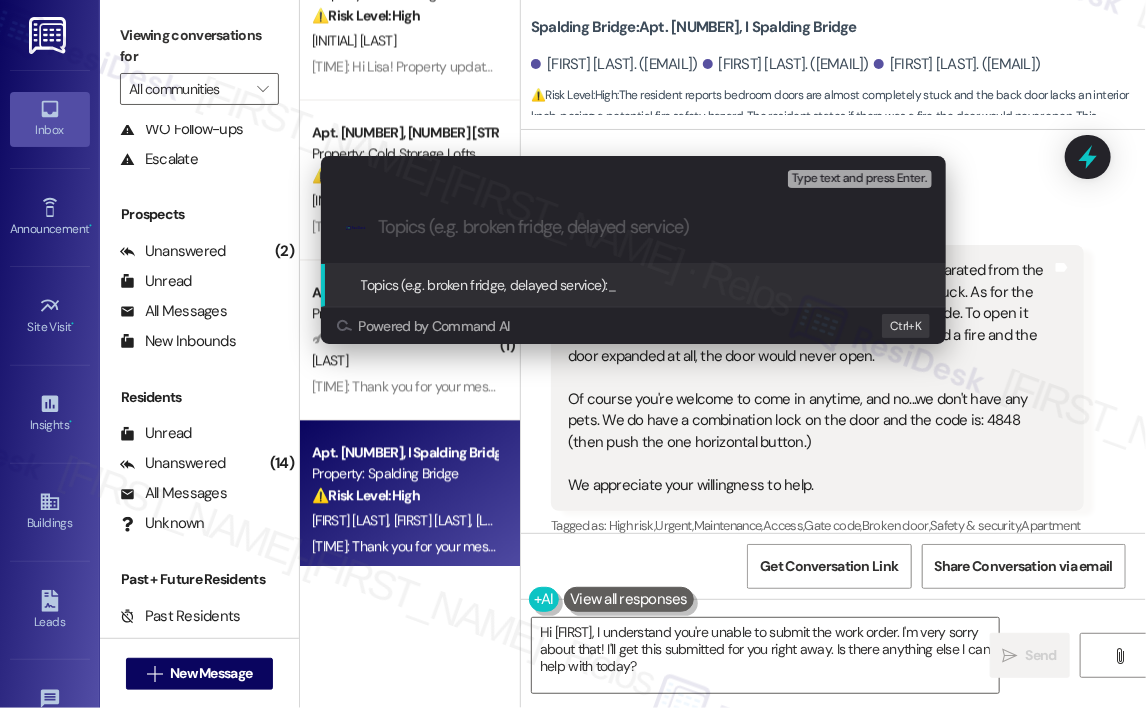paste on "Urgent Door Repair Concern – Access Granted for Maintenance" 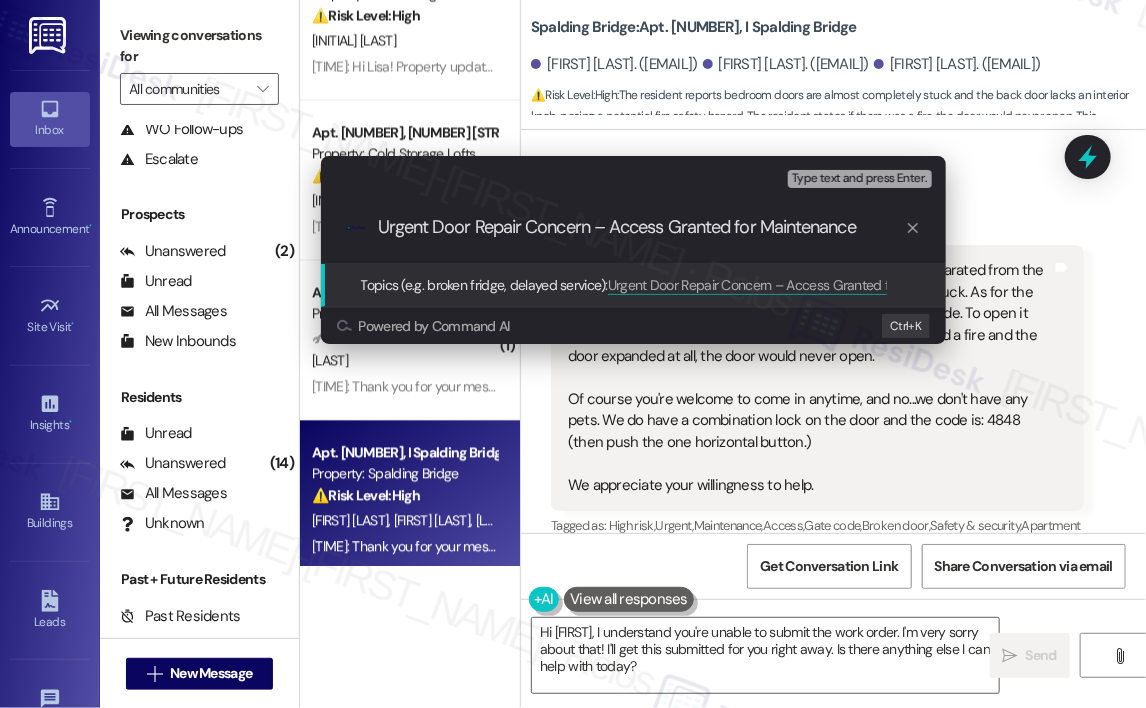 type 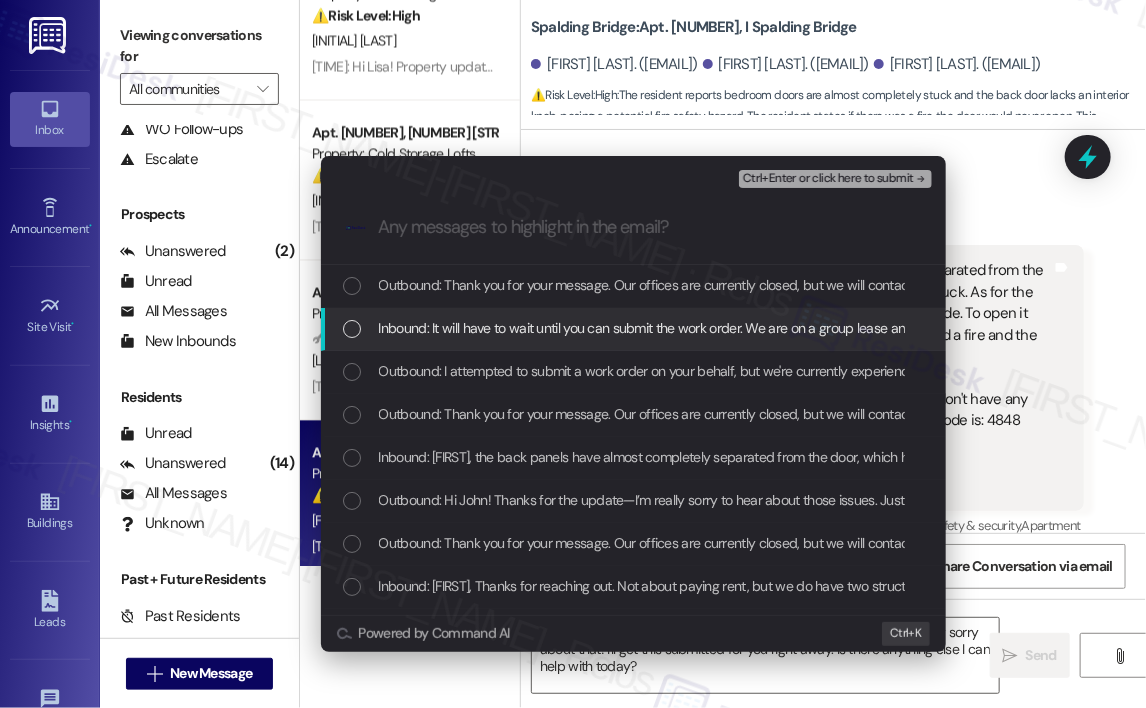 click on "Inbound: It will have to wait until you can submit the work order. We are on a group lease and I don't have access to the portal. Thanks." at bounding box center (765, 328) 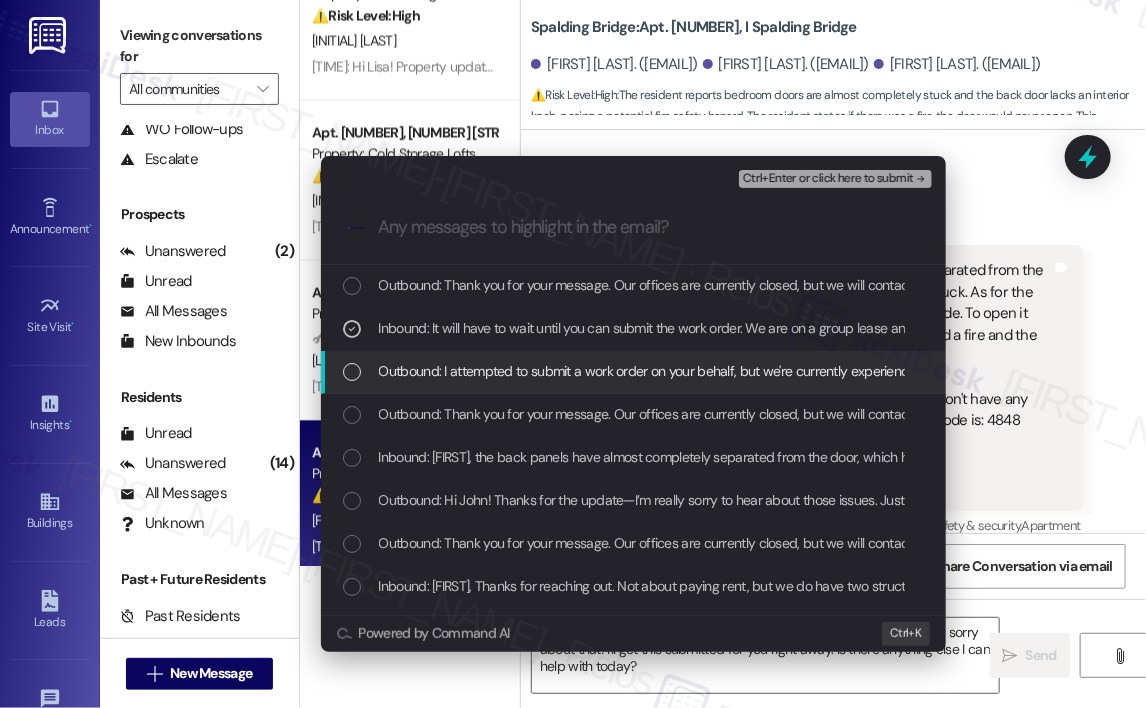 click on "Outbound: I attempted to submit a work order on your behalf, but we're currently experiencing technical difficulties. I apologize for the inconvenience. Could I ask you to try submitting the work order directly through your portal? Please let me know once it’s submitted, and I’ll notify the team right away. Thank you for your patience!" at bounding box center [1329, 371] 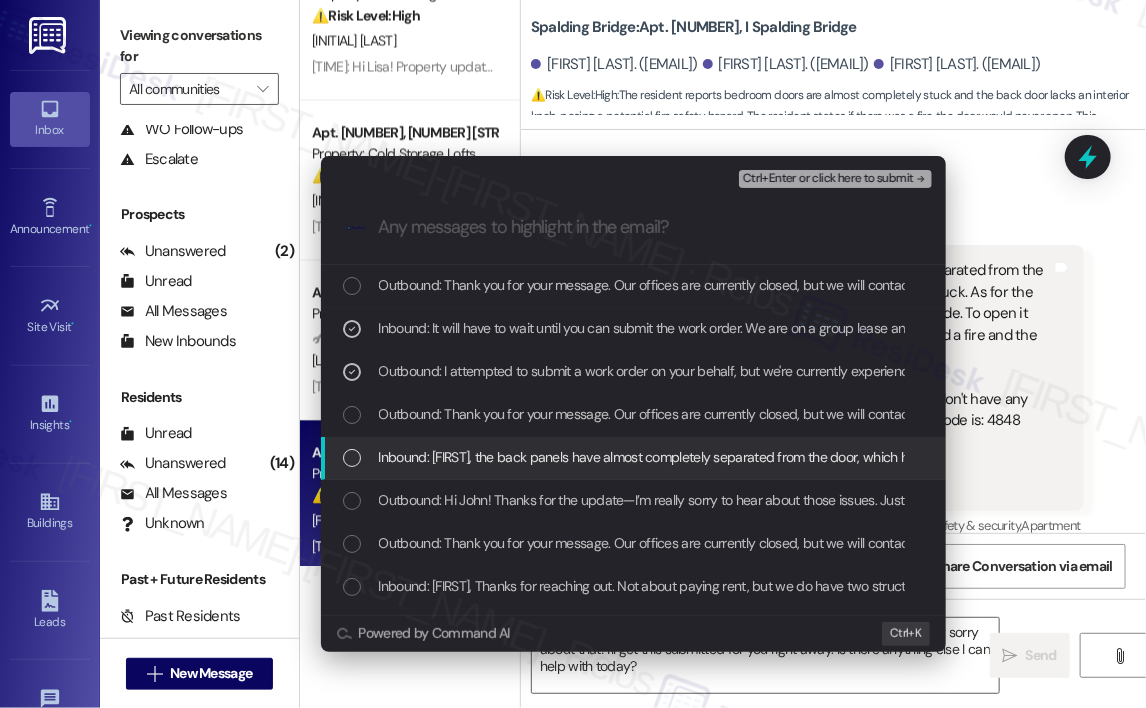 click on "Inbound: [FIRST], the back panels have almost completely separated from the door, which has resulted in the doors almost being 100% stuck.  As for the back door, it was never designed to have a knob on the inside.  To open it you have to try to pinch the little latch lock and pull.  If we had a fire and the door expanded at all, the door would never open.
Of course you're welcome to come in anytime, and no...we don't have any pets. We do have a combination lock on the door and the code is: [CODE] (then push the one horizontal button.)
We appreciate your willingness to help." at bounding box center (633, 458) 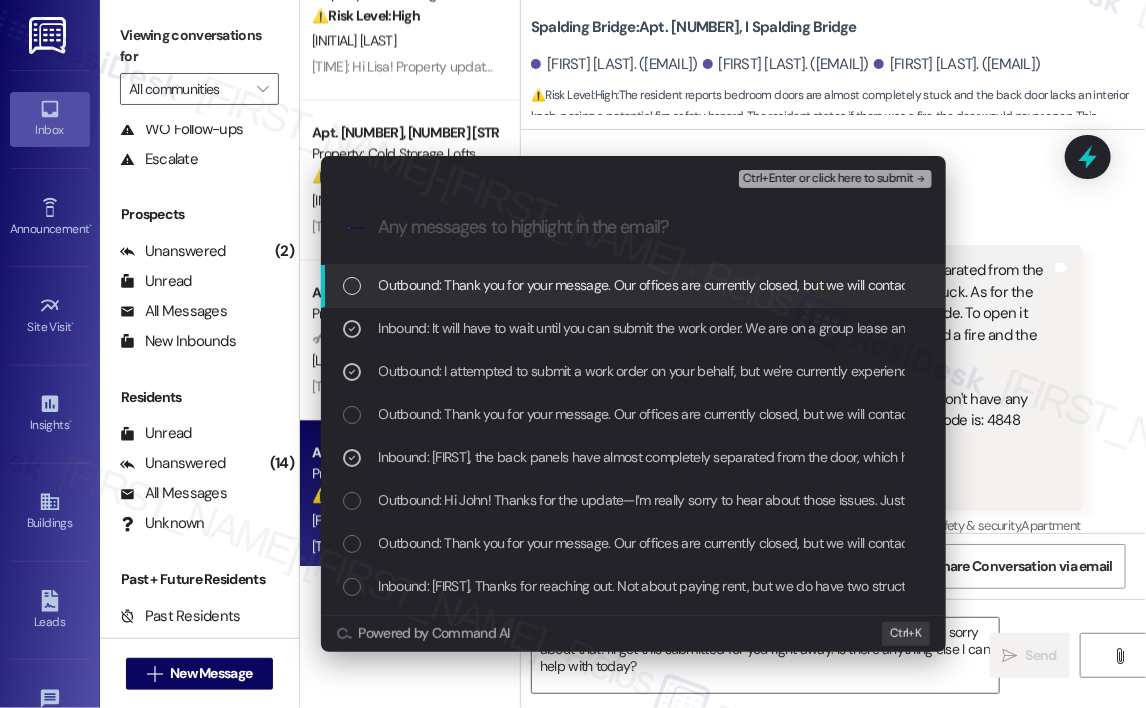 click on "Ctrl+Enter or click here to submit" at bounding box center (828, 179) 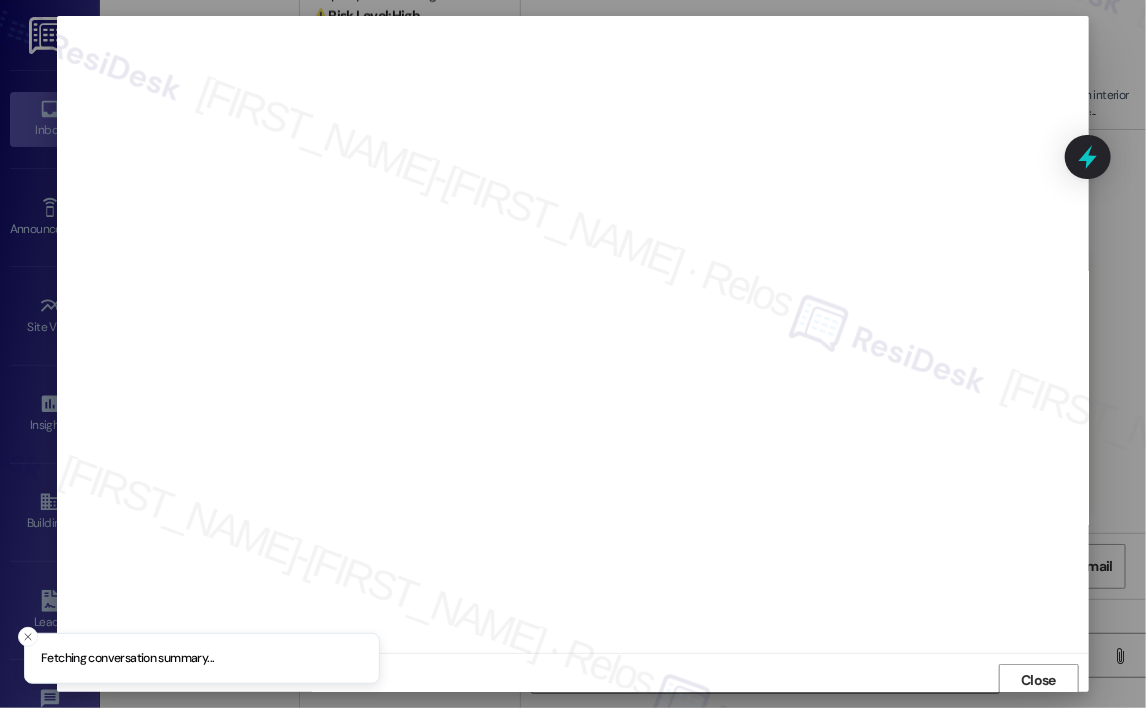 scroll, scrollTop: 4, scrollLeft: 0, axis: vertical 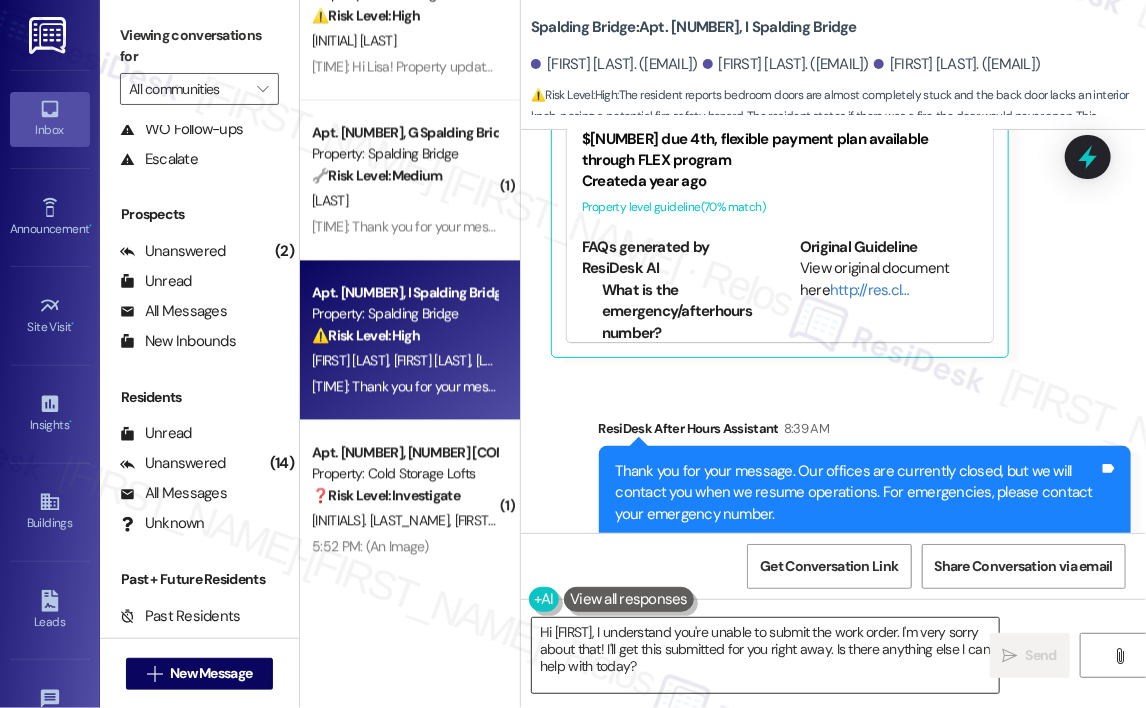 click on "Hi [FIRST], I understand you're unable to submit the work order. I'm very sorry about that! I'll get this submitted for you right away. Is there anything else I can help with today?" at bounding box center [765, 655] 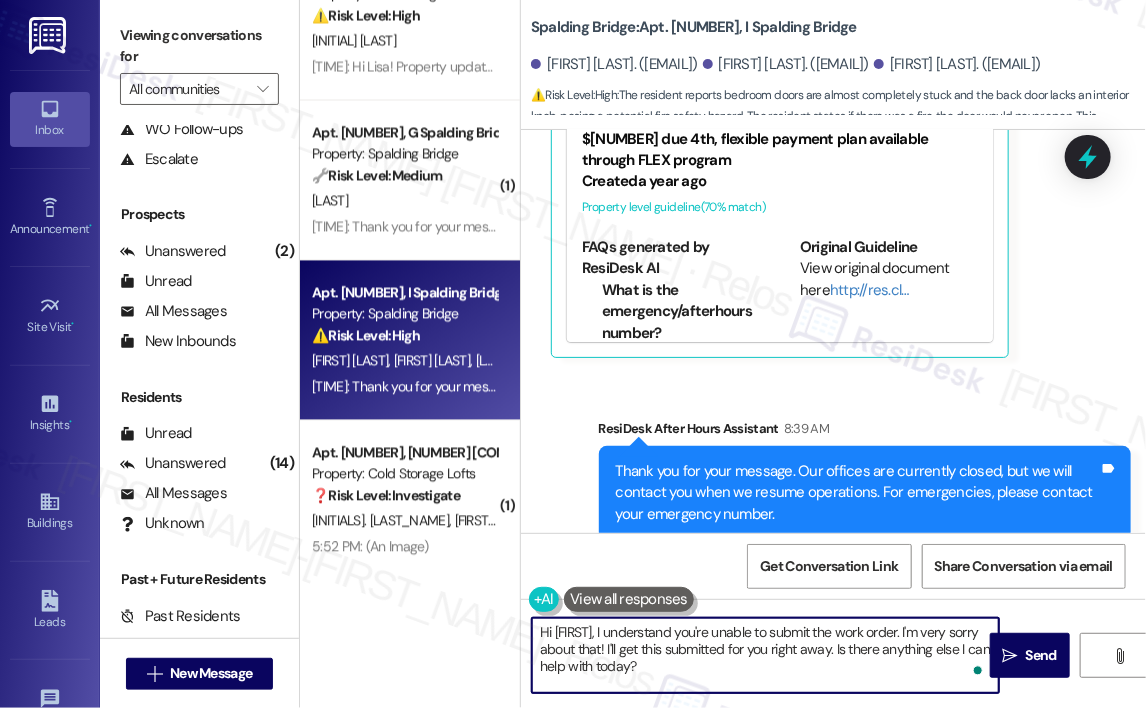 click on "Hi [FIRST], I understand you're unable to submit the work order. I'm very sorry about that! I'll get this submitted for you right away. Is there anything else I can help with today?" at bounding box center (765, 655) 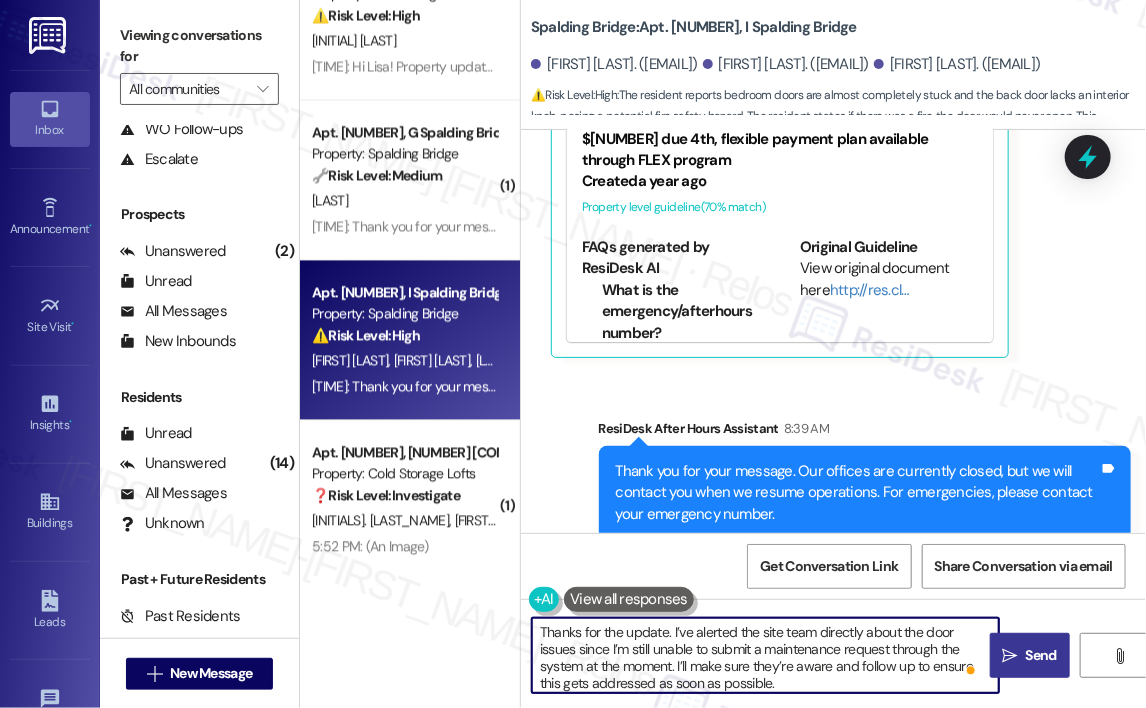 type on "Thanks for the update. I’ve alerted the site team directly about the door issues since I’m still unable to submit a maintenance request through the system at the moment. I’ll make sure they’re aware and follow up to ensure this gets addressed as soon as possible." 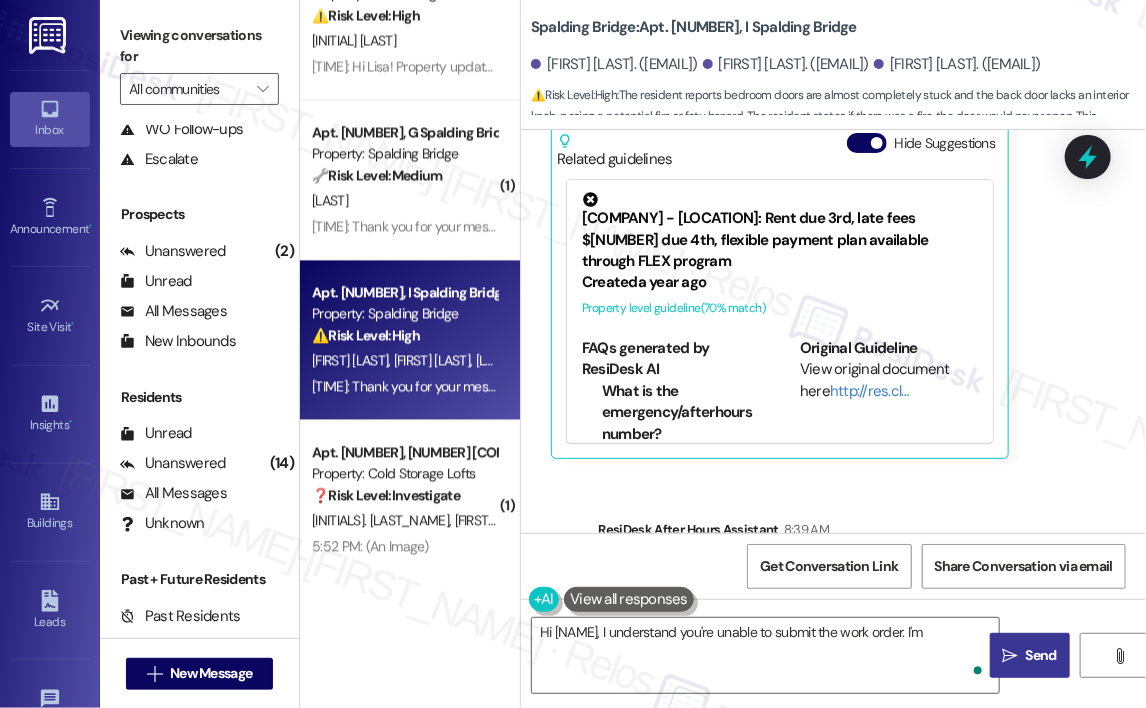 scroll, scrollTop: 2974, scrollLeft: 0, axis: vertical 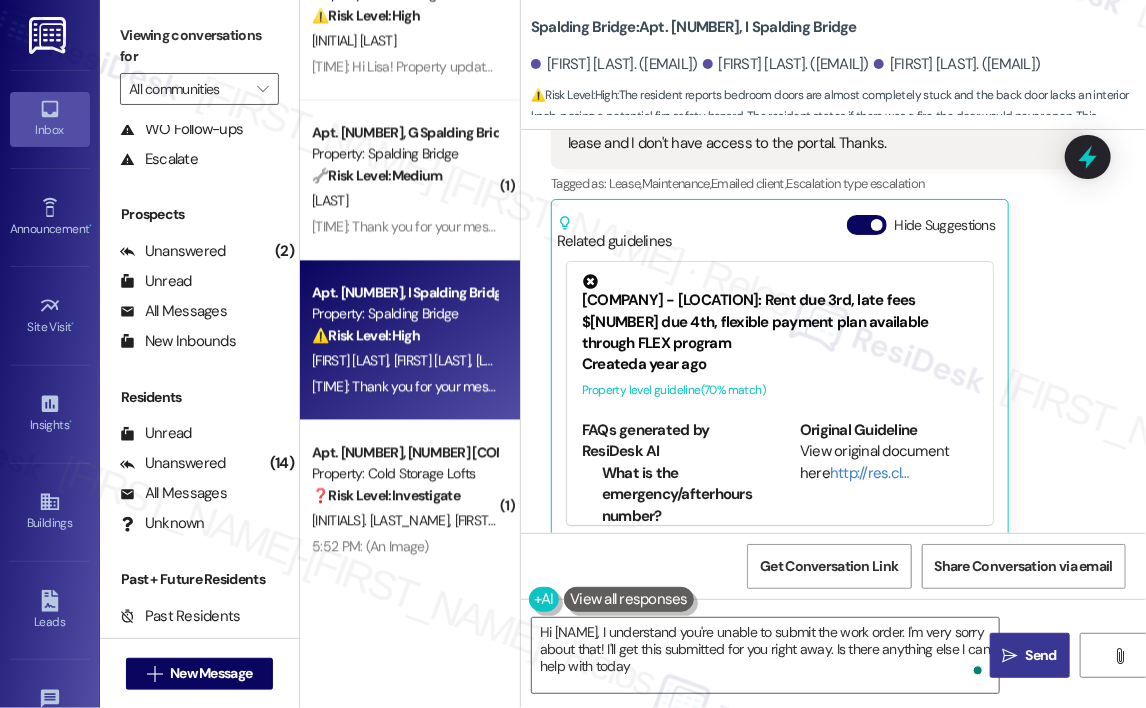 type on "Hi [FIRST], I understand you're unable to submit the work order. I'm very sorry about that! I'll get this submitted for you right away. Is there anything else I can help with today?" 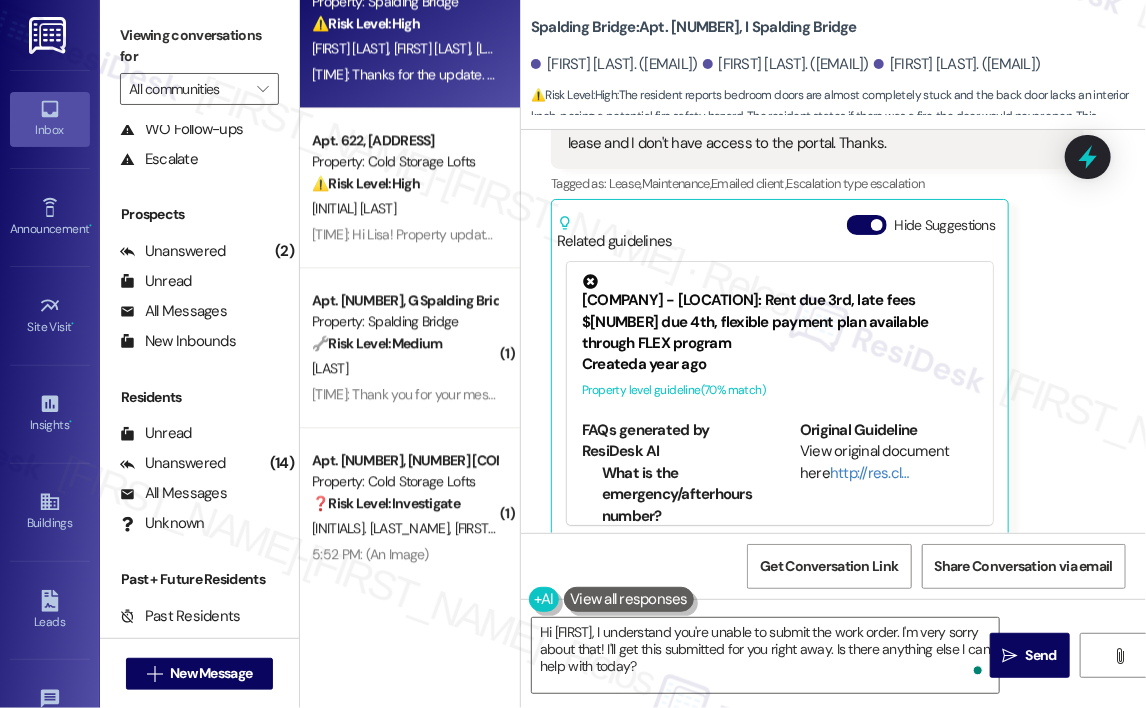 scroll, scrollTop: 1833, scrollLeft: 0, axis: vertical 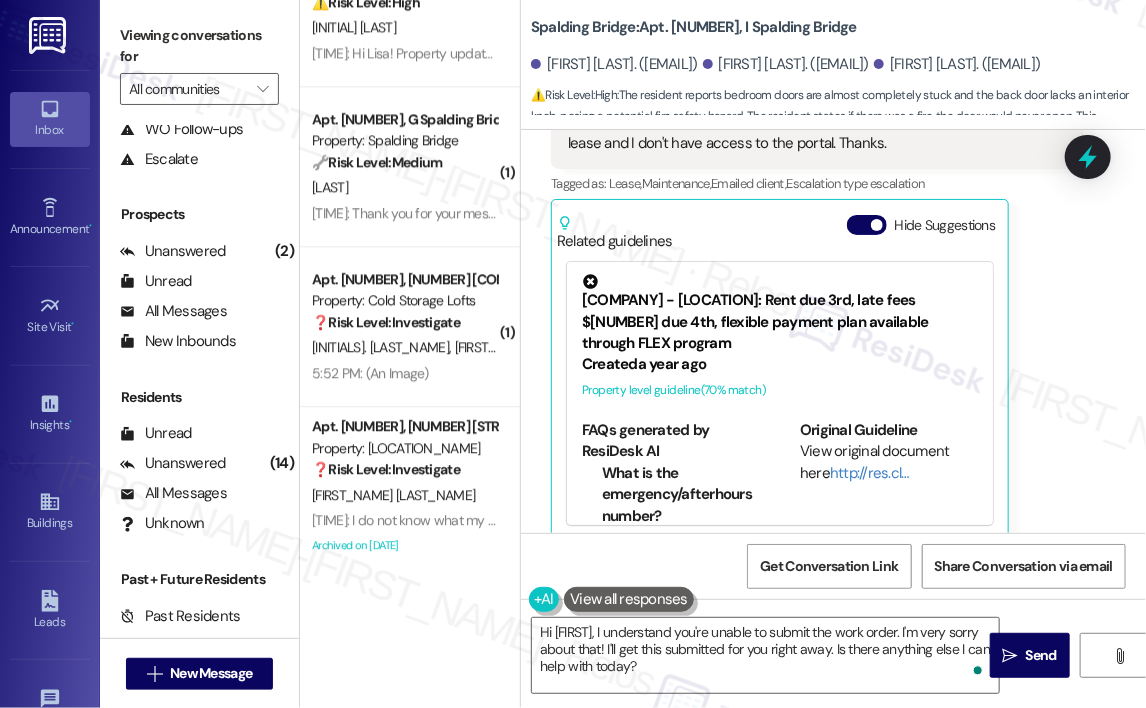 click on "Received via SMS [FIRST] [LAST] Question   Neutral [TIME] It will have to wait until you can submit the work order.  We are on a group lease and I don't have access to the portal.  Thanks.  Tags and notes Tagged as:   Lease ,  Click to highlight conversations about Lease Maintenance ,  Click to highlight conversations about Maintenance Emailed client ,  Click to highlight conversations about Emailed client Escalation type escalation Click to highlight conversations about Escalation type escalation  Related guidelines Hide Suggestions '[BRAND] - [LOCATION]: Rent due [DAY], late fees $[AMOUNT] due [DAY], flexible payment plan available through FLEX program' Created  a year ago Property level guideline  ( 70 % match) FAQs generated by ResiDesk AI What is the emergency/afterhours number? The emergency/afterhours number is [PHONE_NUMBER]. What is the billing email address? The billing email address is [EMAIL_ADDRESS]. What is the resident portal link? What payment methods are supported?  ( 70" at bounding box center [817, 294] 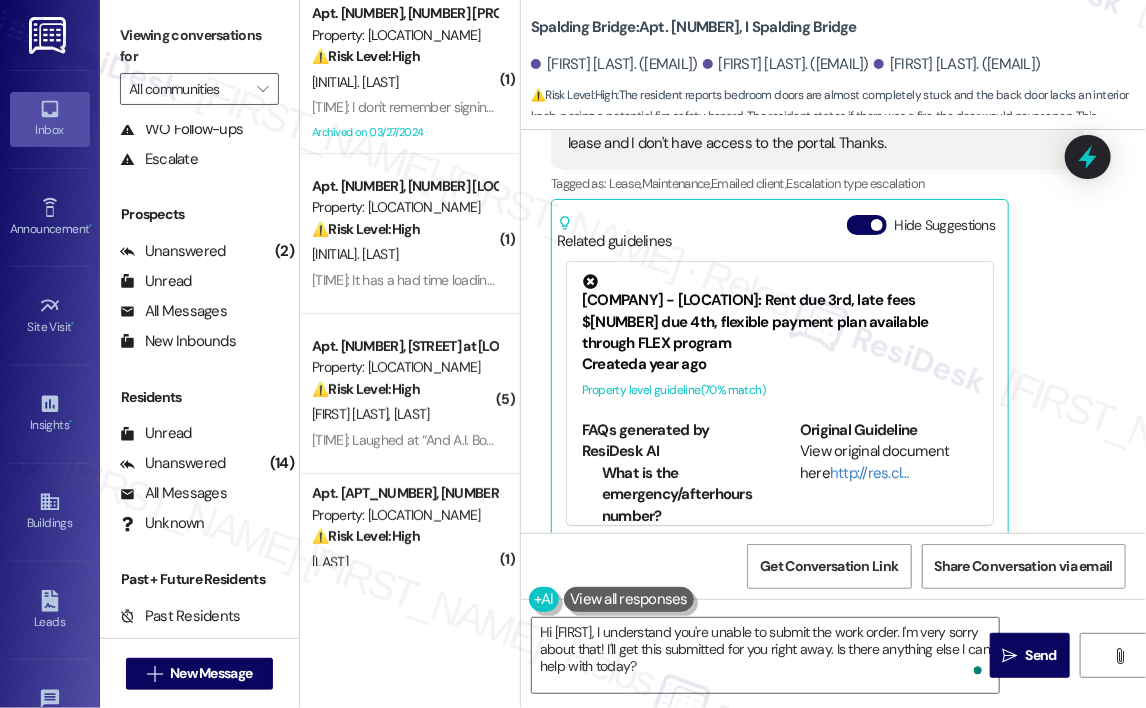 scroll, scrollTop: 0, scrollLeft: 0, axis: both 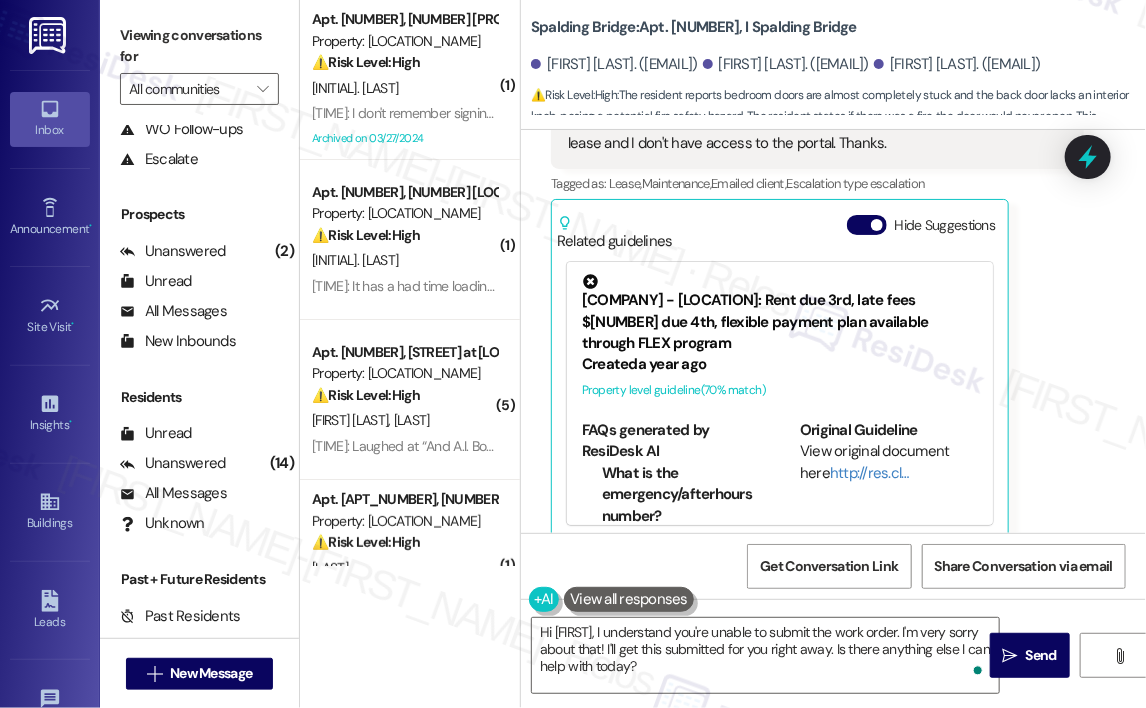 click on "[INITIAL]. [LAST]" at bounding box center [404, 260] 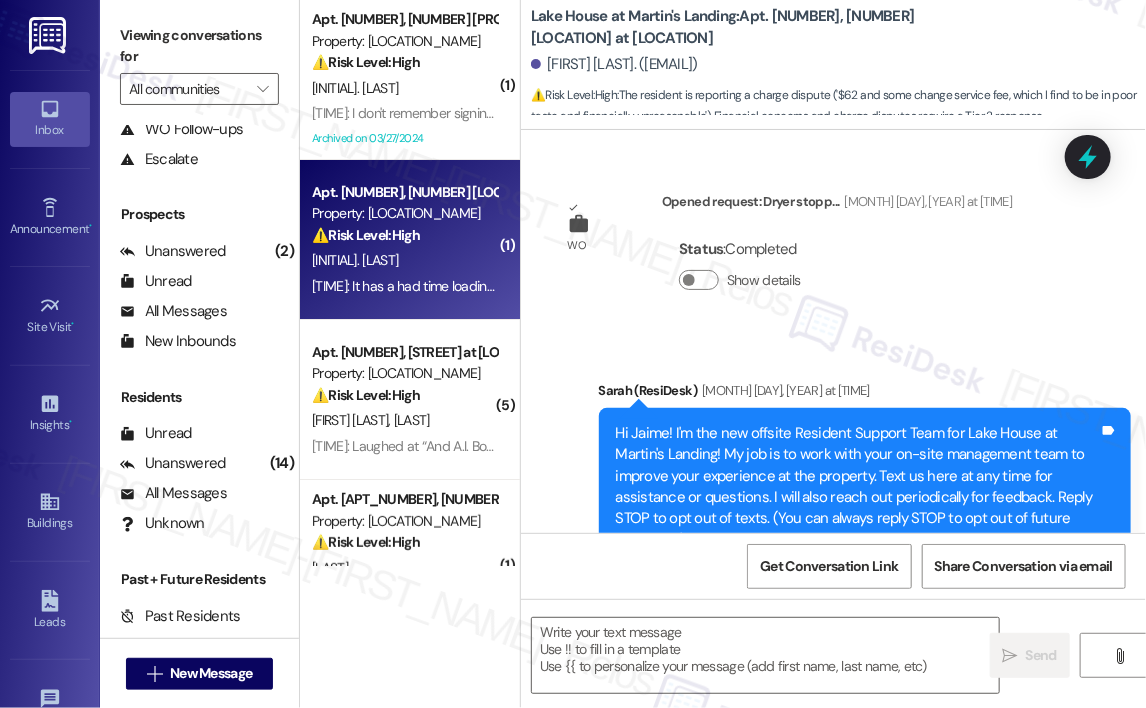 scroll, scrollTop: 12824, scrollLeft: 0, axis: vertical 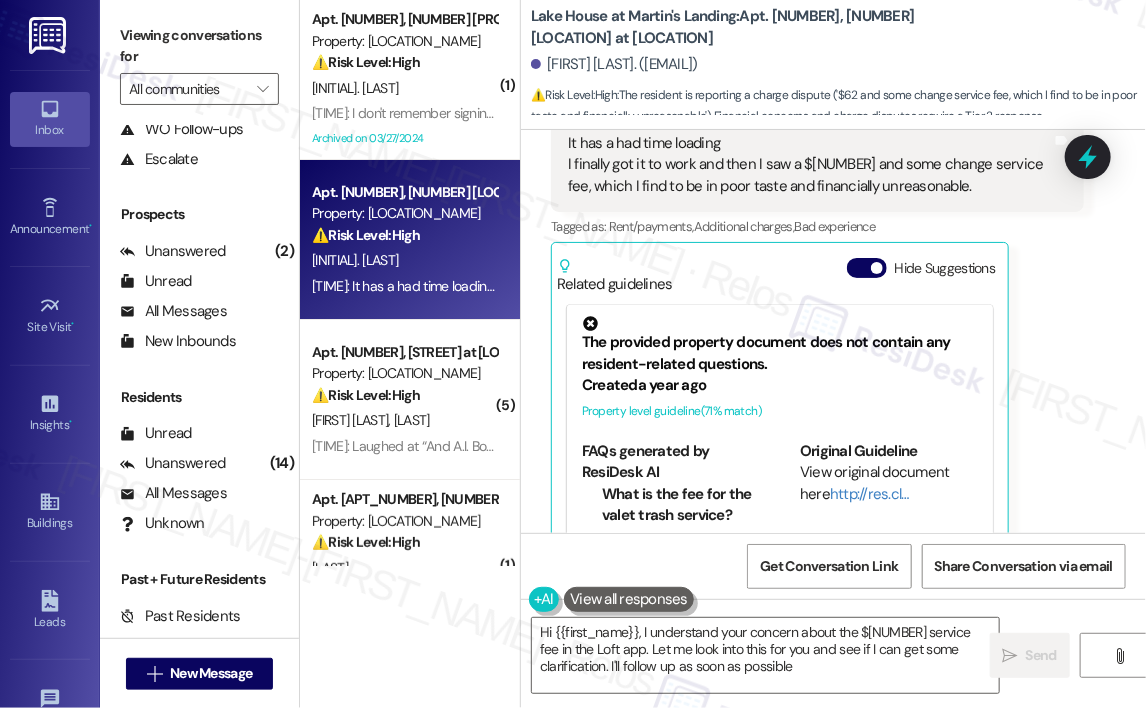 type on "Hi {{first_name}}, I understand your concern about the $[NUMBER] service fee in the Loft app. Let me look into this for you and see if I can get some clarification. I'll follow up as soon as possible!" 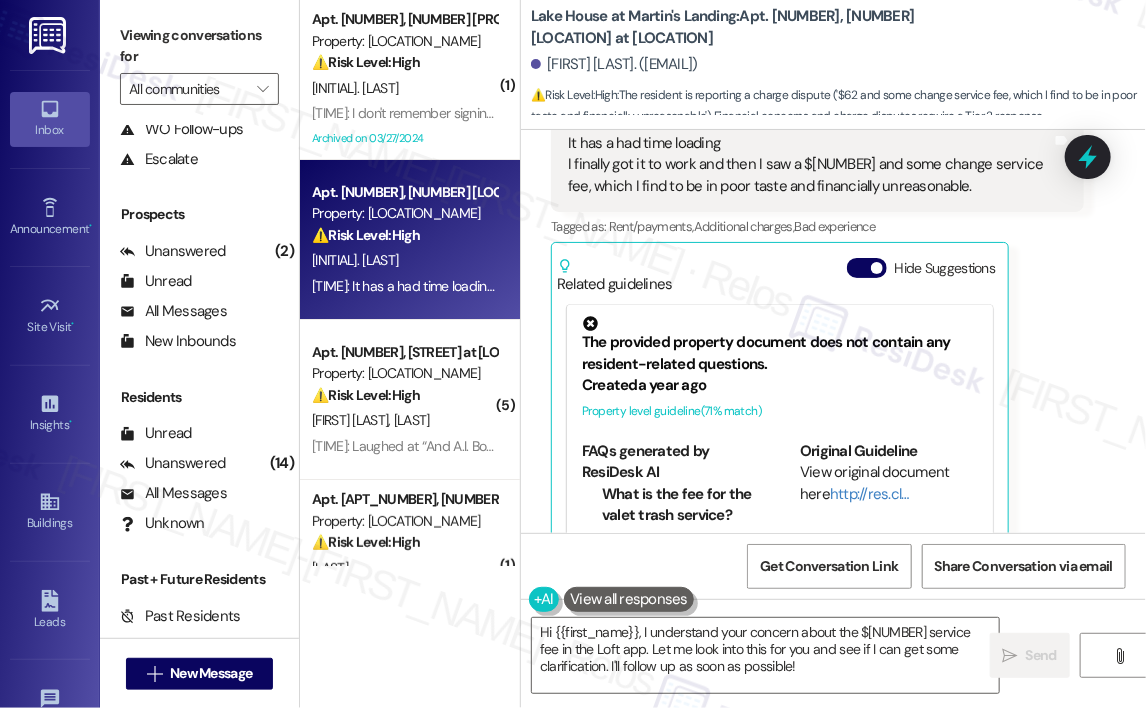 click on "Lake House at Martin's Landing: Apt. [NUMBER], [NUMBER] Lake House at Martin's Landing [FIRST] [LAST]. ([EMAIL]) ⚠️ Risk Level: High : The resident is reporting a charge dispute ('[PRICE] service fee, which I find to be in poor taste and financially unreasonable'). Financial concerns and charge disputes require a Tier 2 response." at bounding box center (838, 60) 